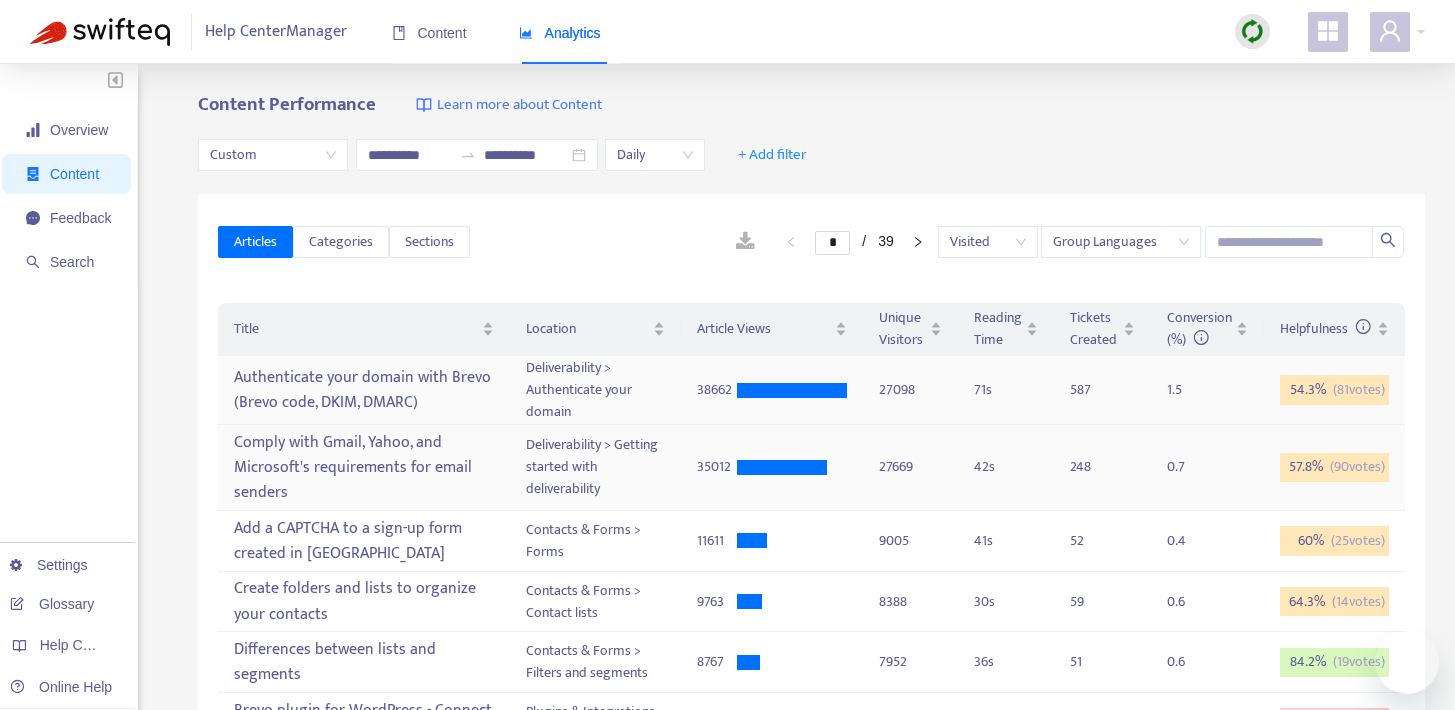 scroll, scrollTop: 0, scrollLeft: 0, axis: both 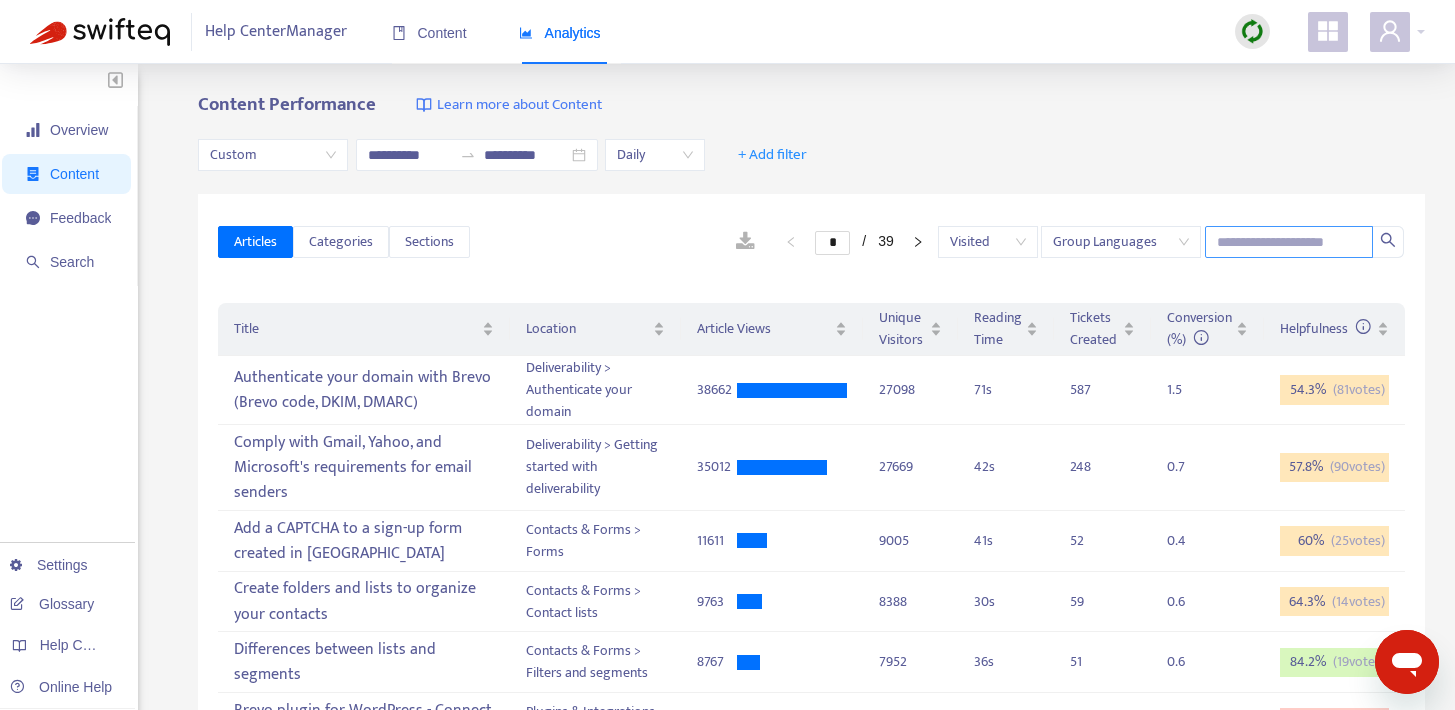 click at bounding box center (1289, 242) 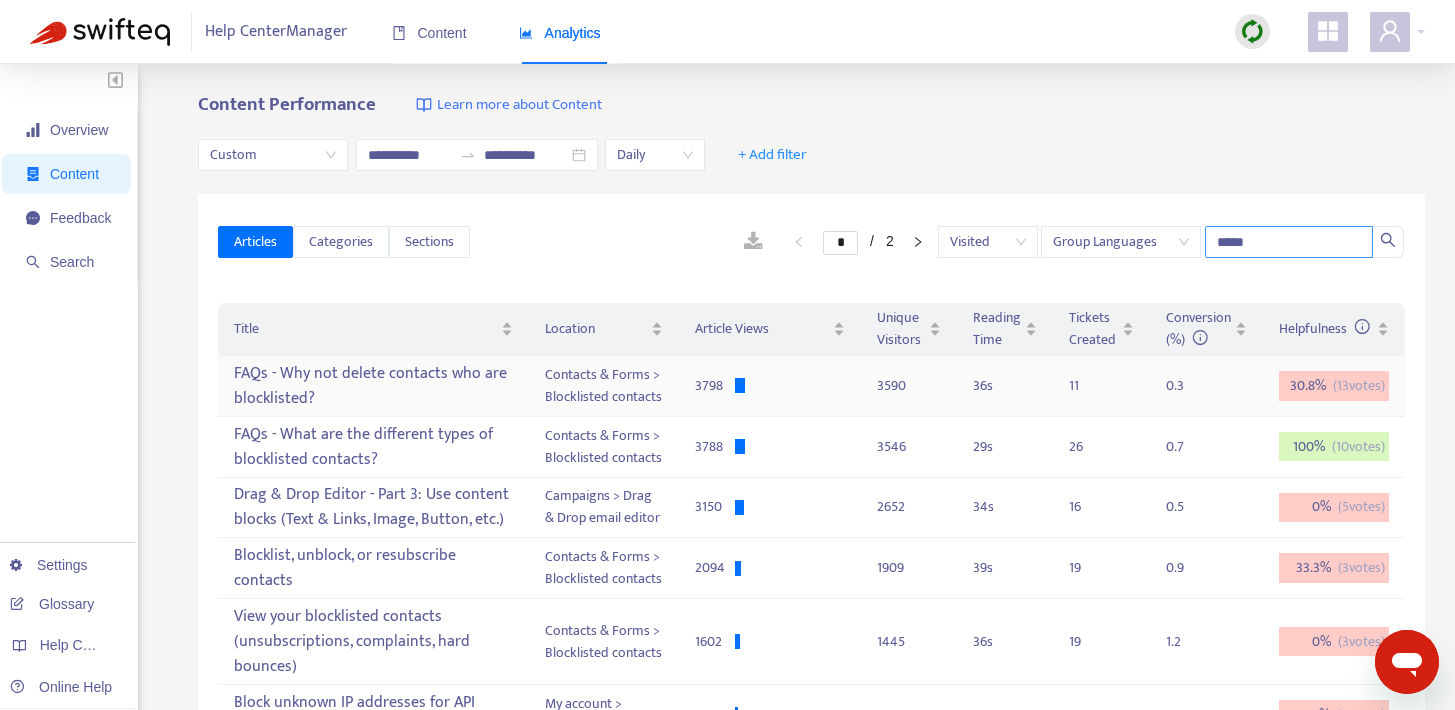 type on "*****" 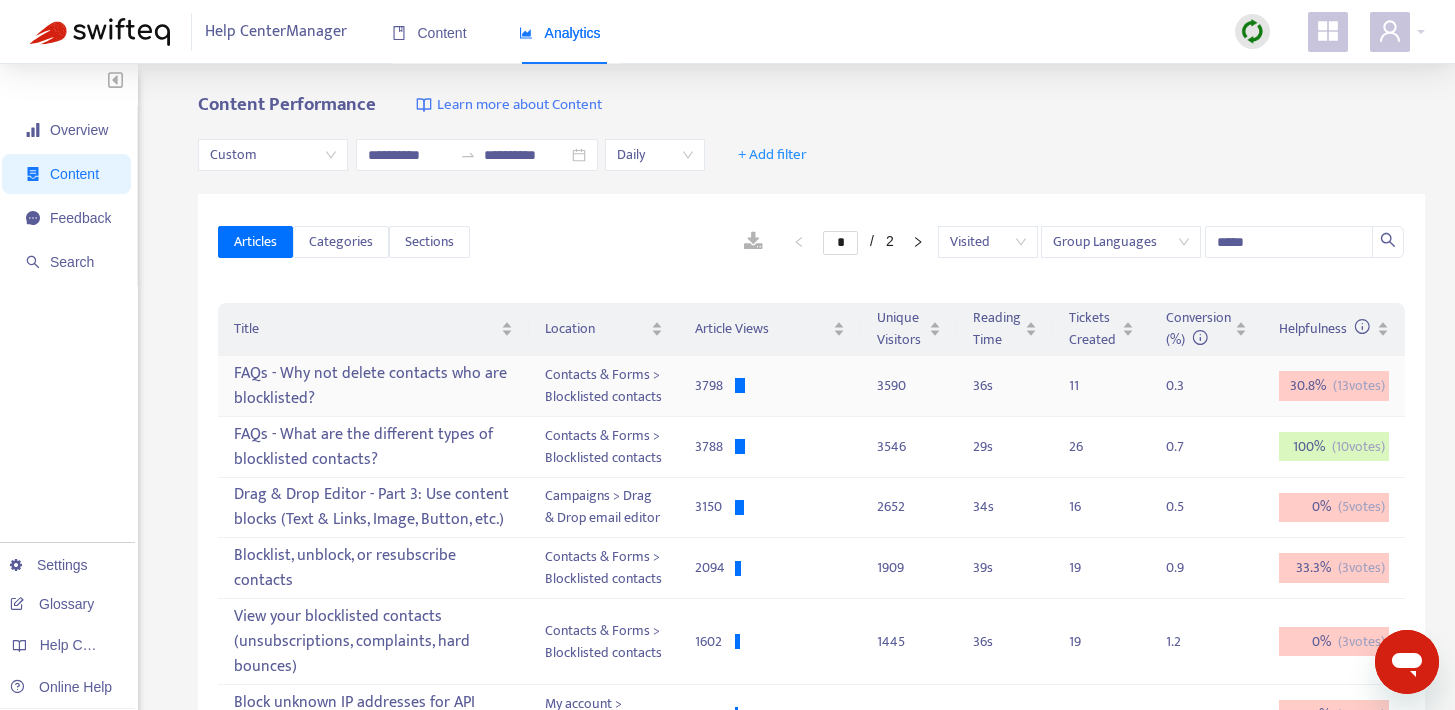 click on "FAQs - Why not delete contacts who are blocklisted?" at bounding box center (373, 386) 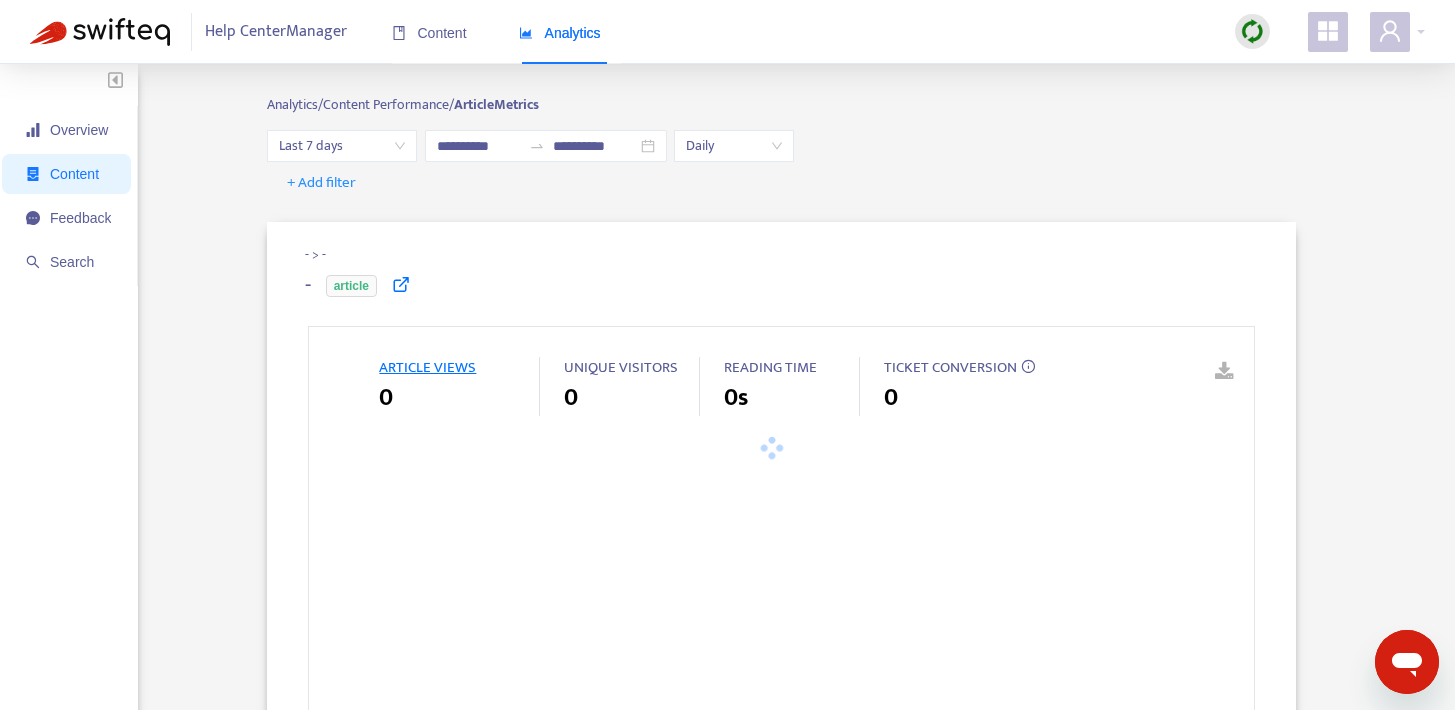 type on "**********" 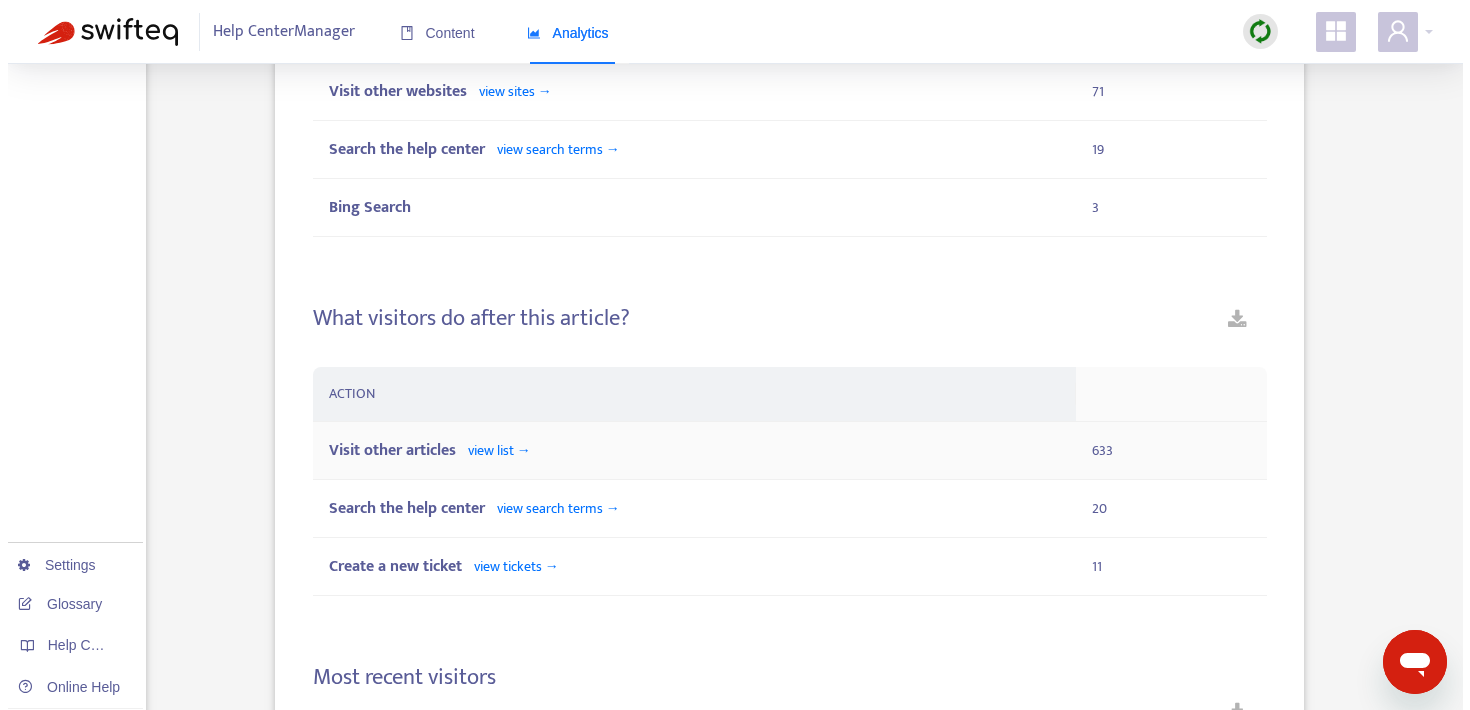 scroll, scrollTop: 1565, scrollLeft: 0, axis: vertical 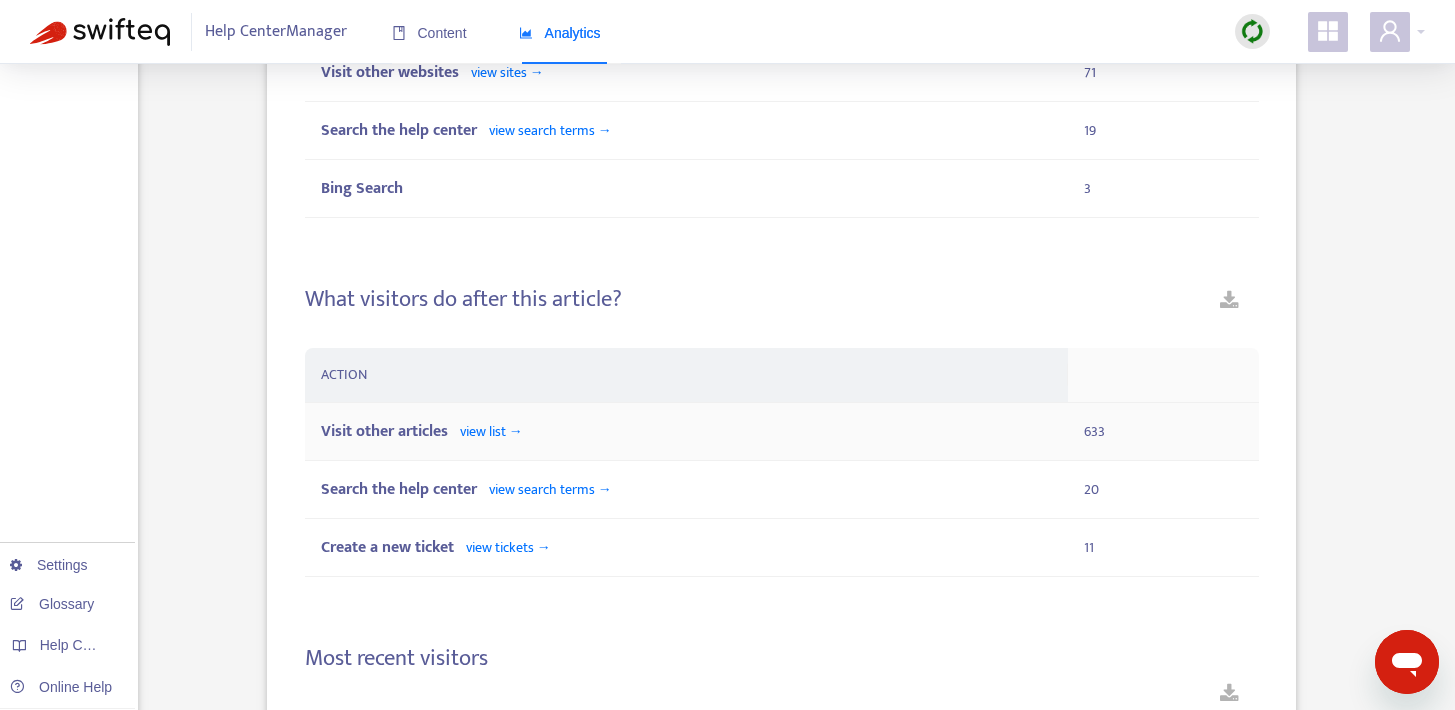 click on "view list →" at bounding box center (491, 431) 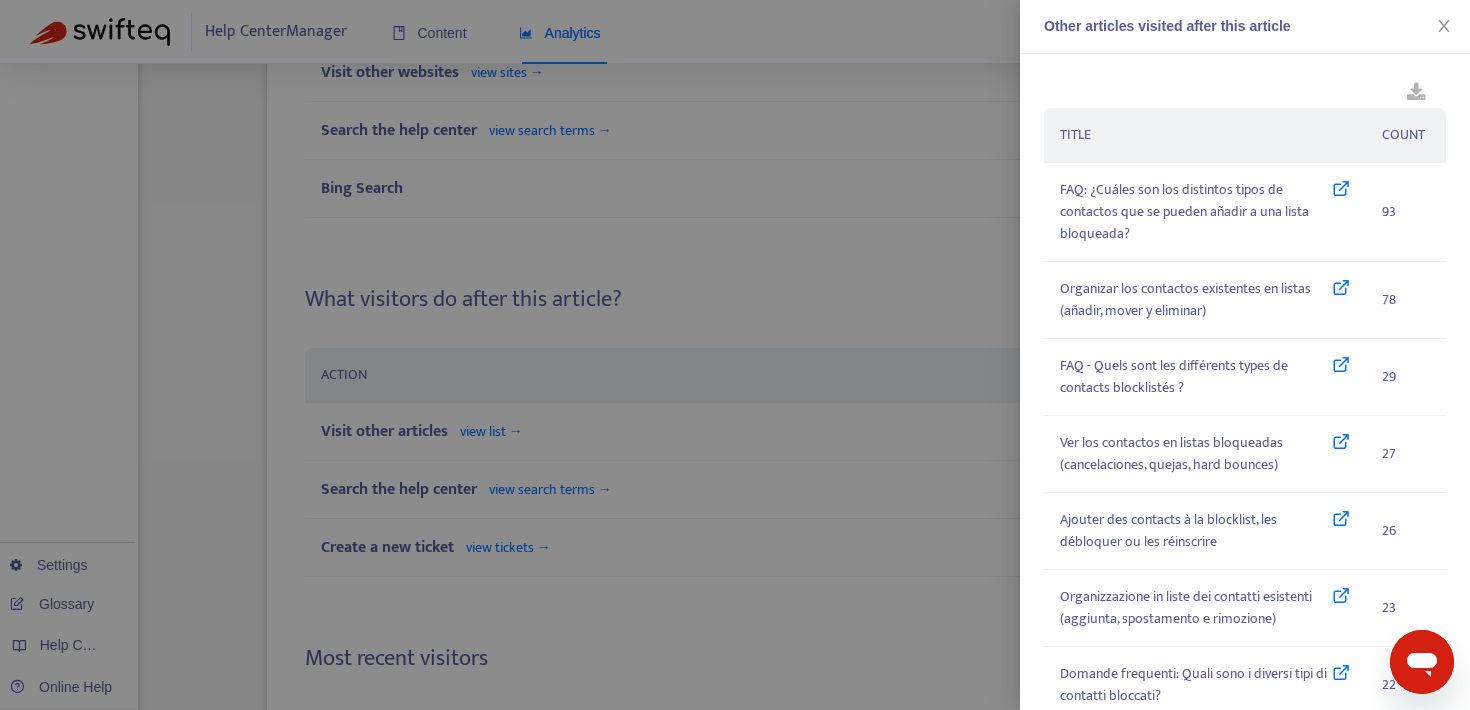 click at bounding box center (735, 355) 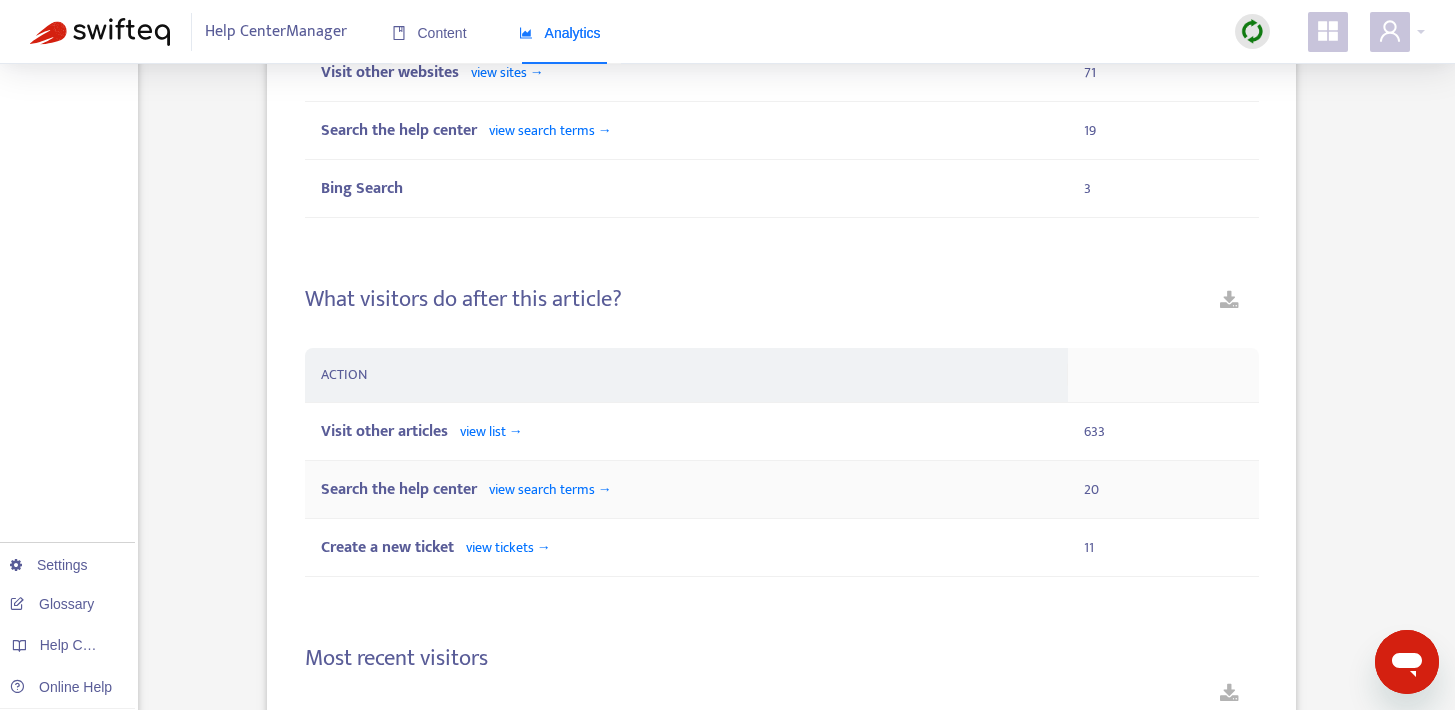click on "view search terms →" at bounding box center (550, 489) 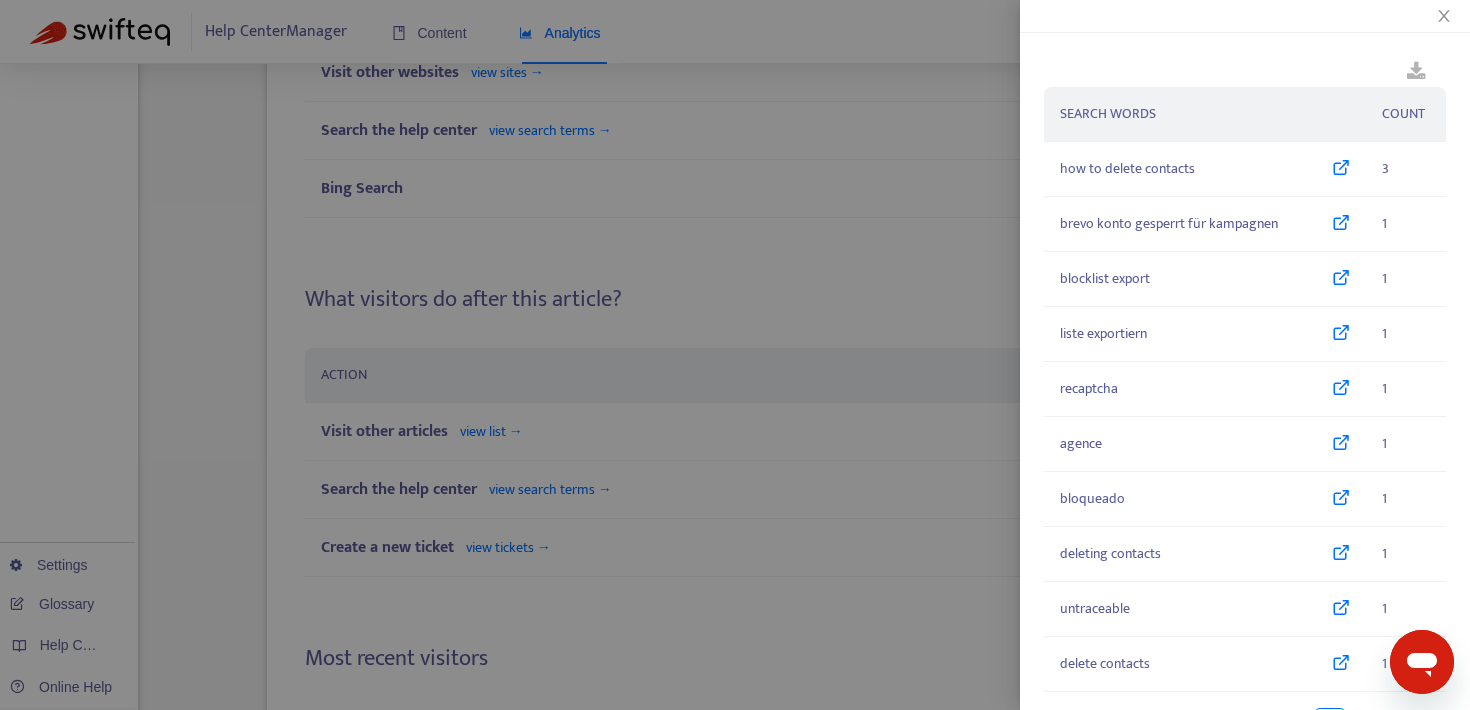 click at bounding box center (735, 355) 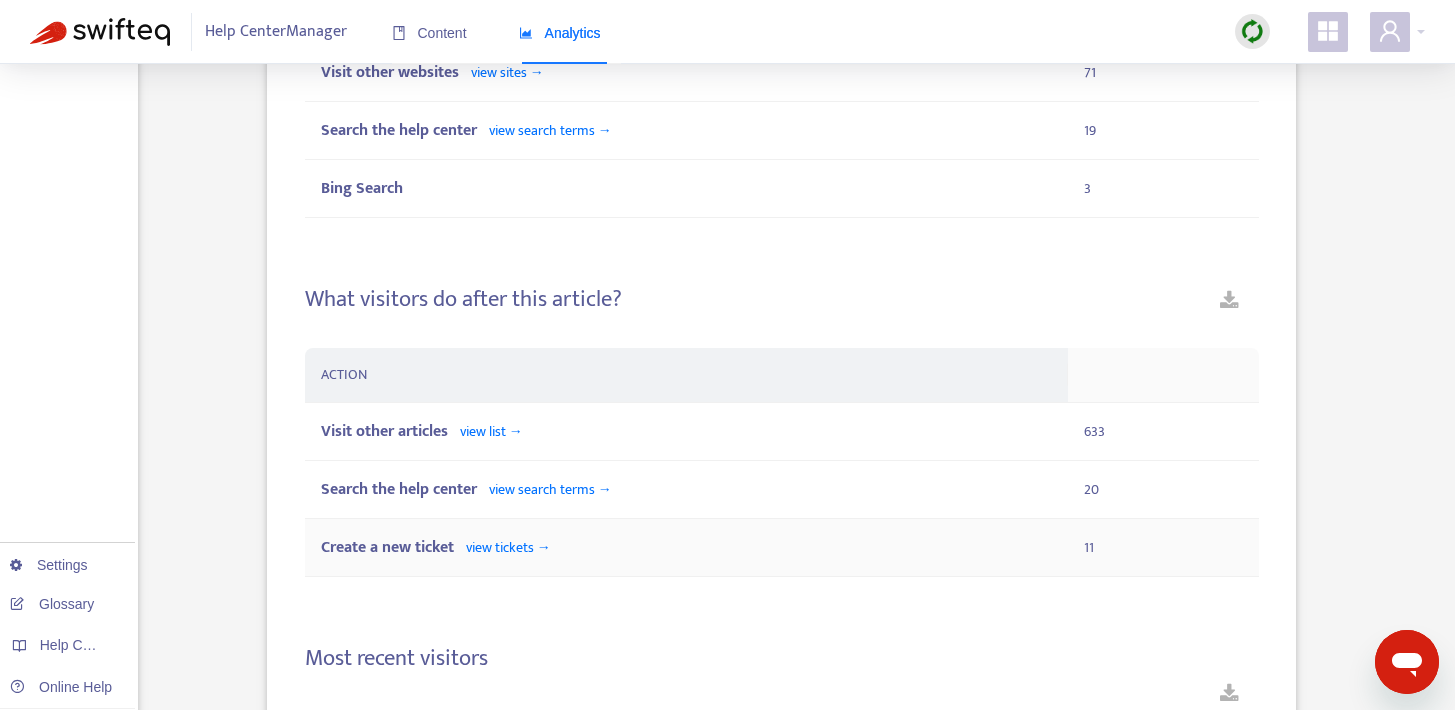 click on "view tickets →" at bounding box center [508, 547] 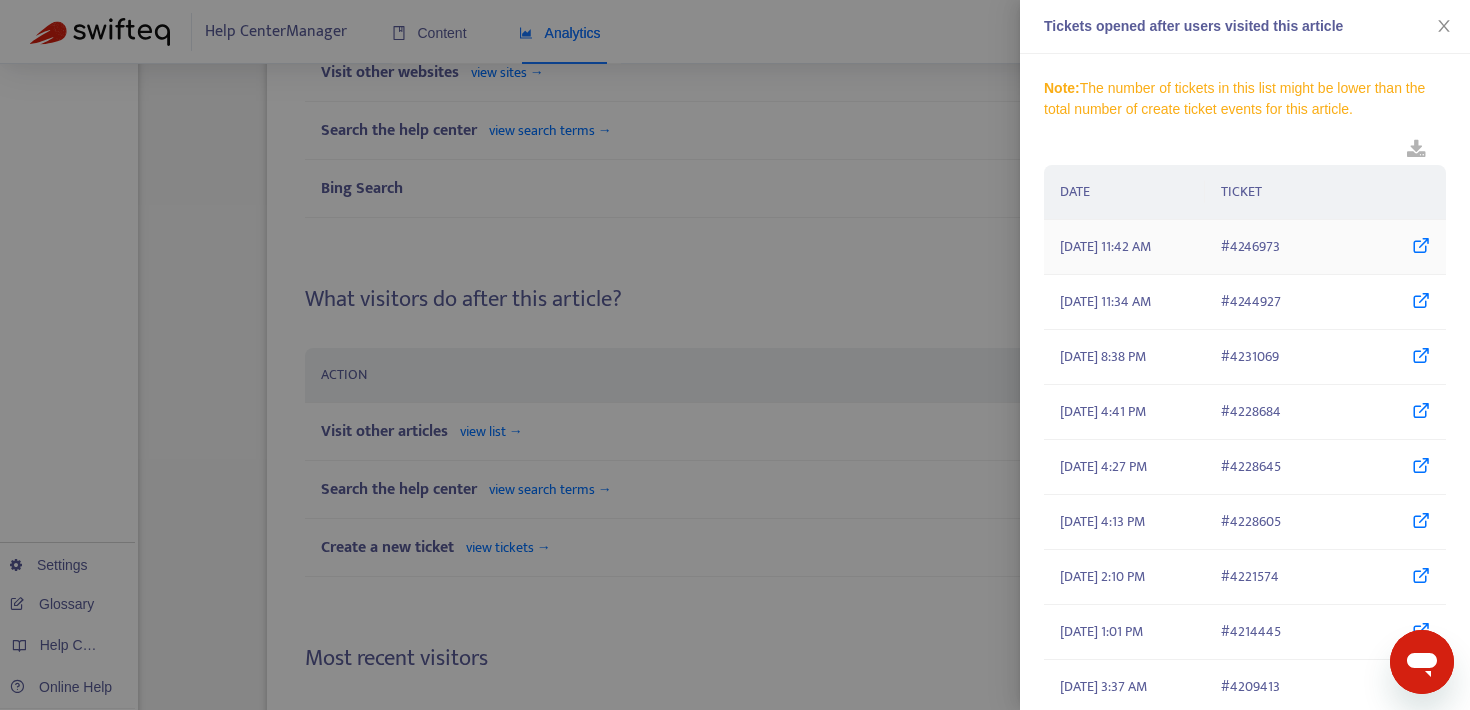 click at bounding box center [1421, 247] 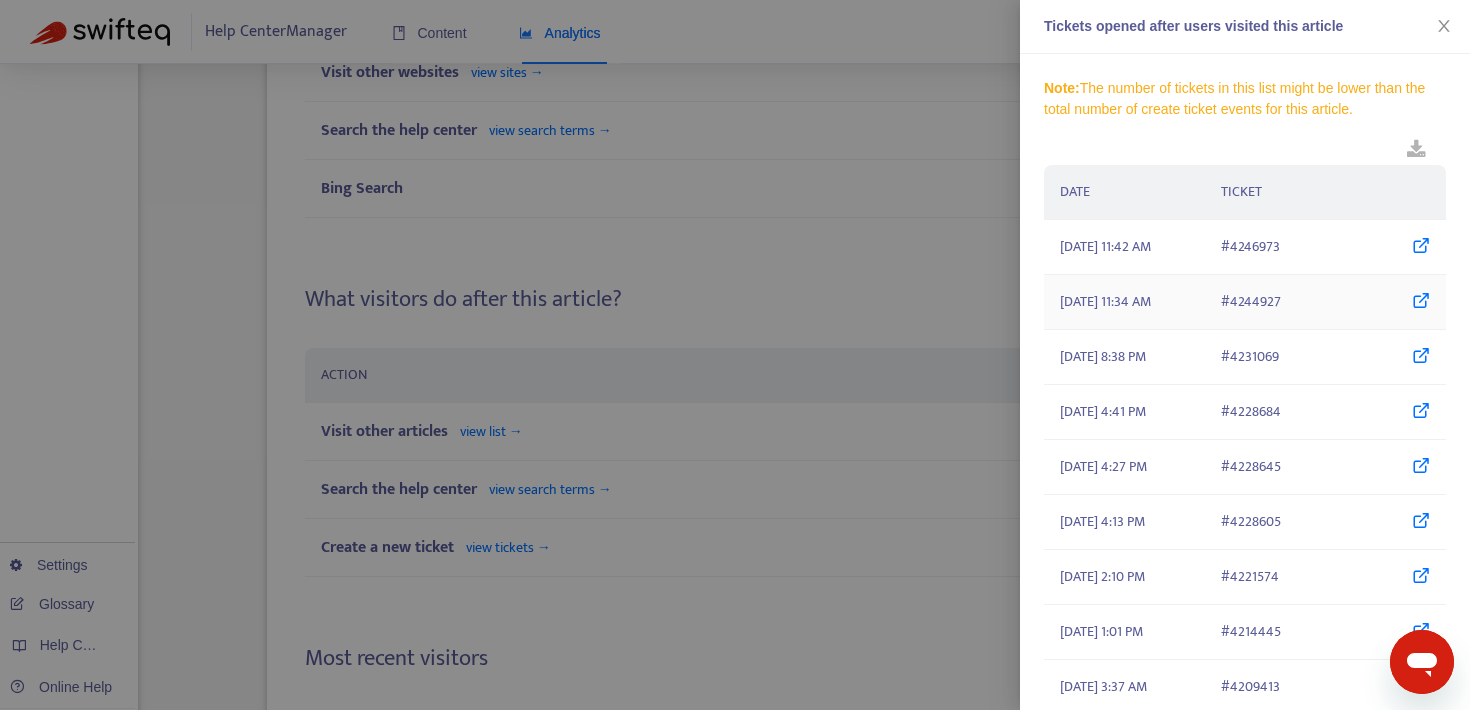 click at bounding box center [1421, 302] 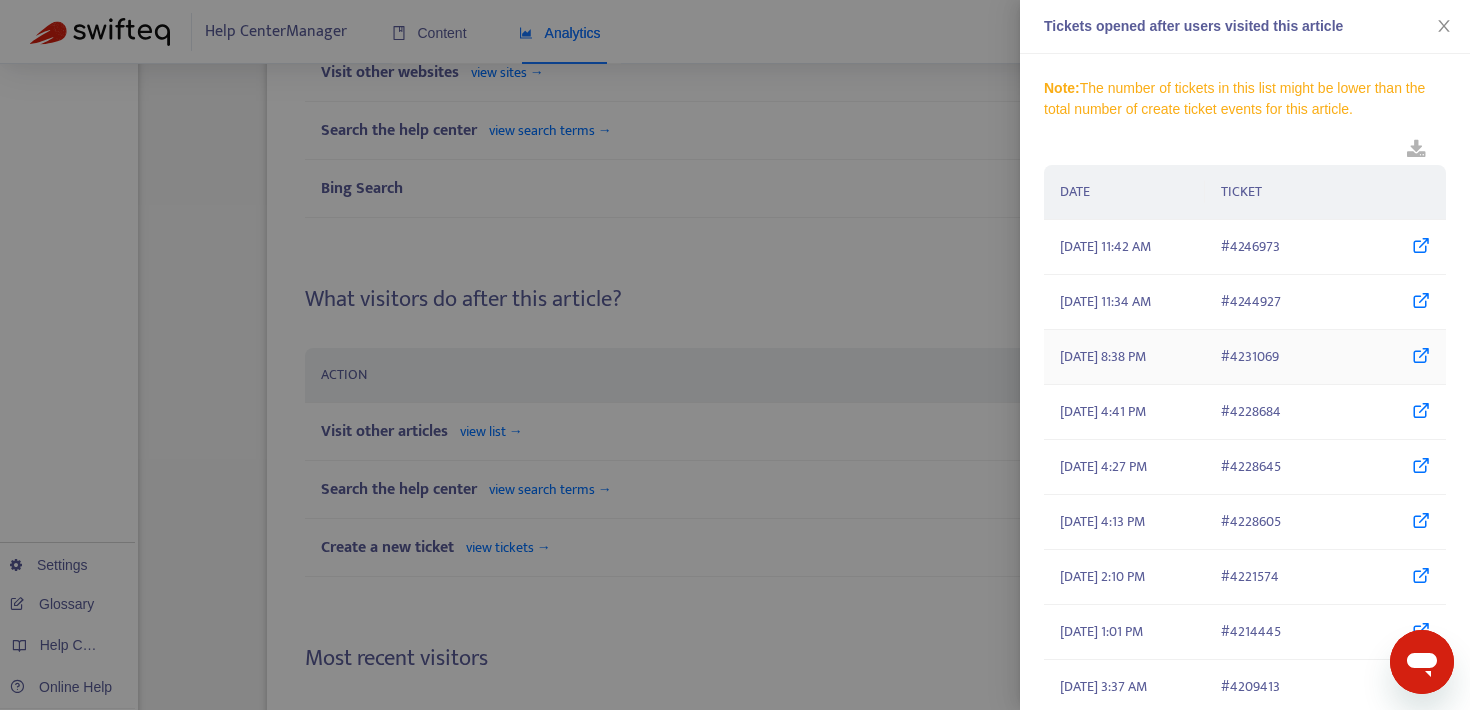 click at bounding box center [1421, 357] 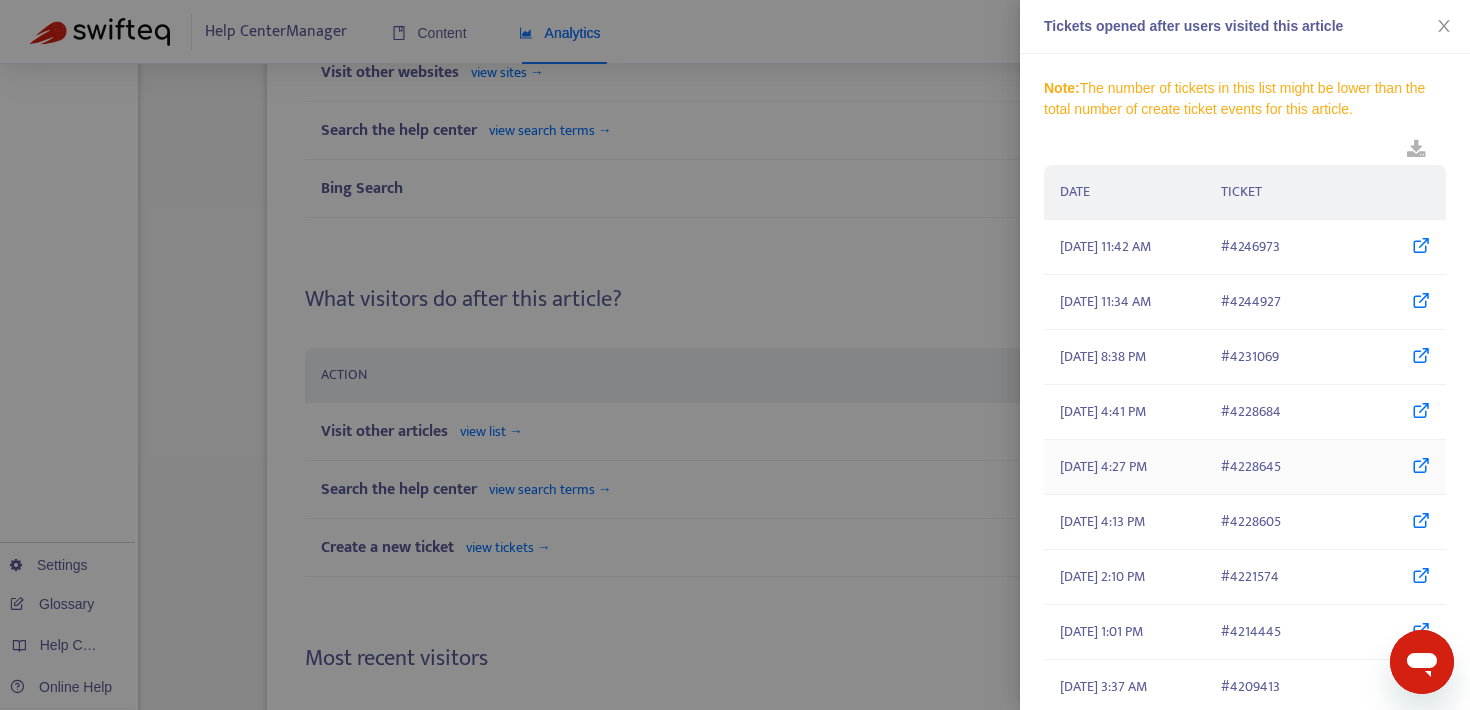 click at bounding box center [1421, 467] 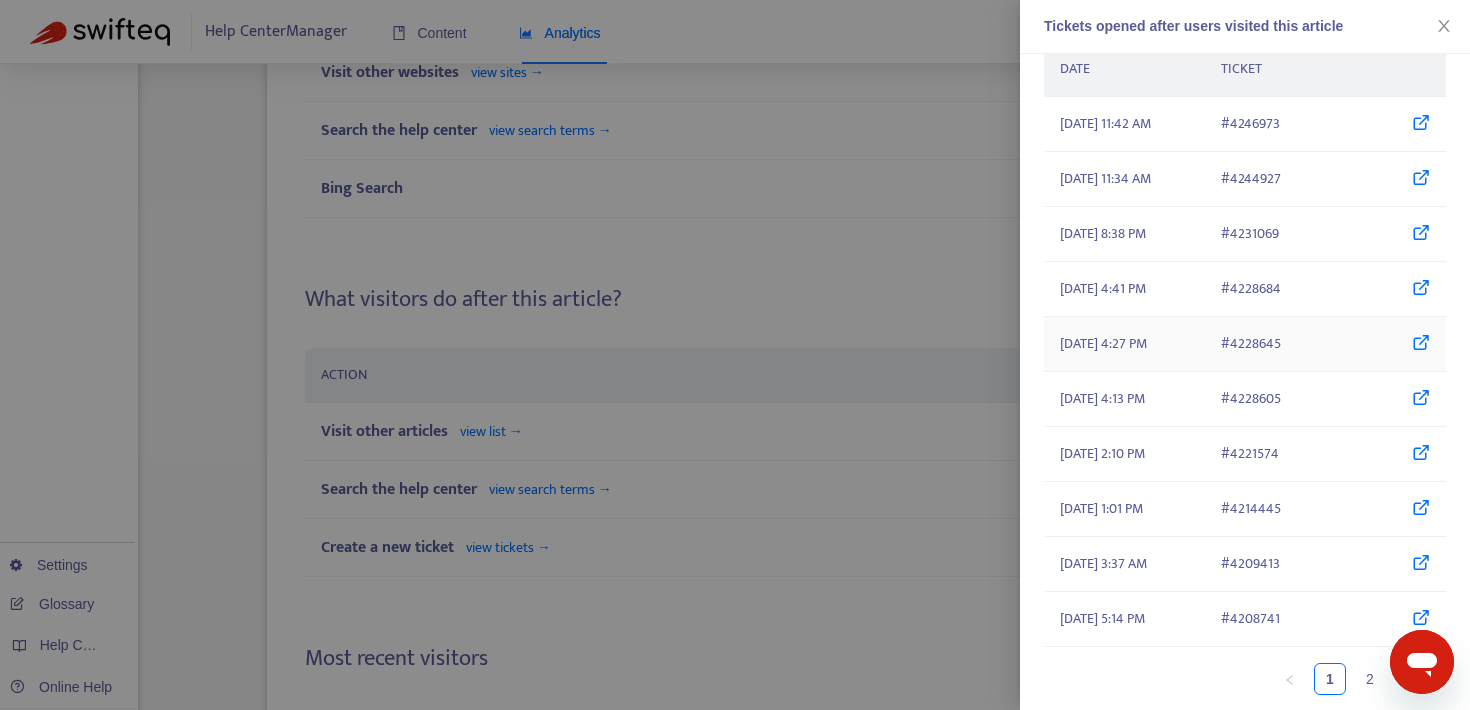 scroll, scrollTop: 258, scrollLeft: 0, axis: vertical 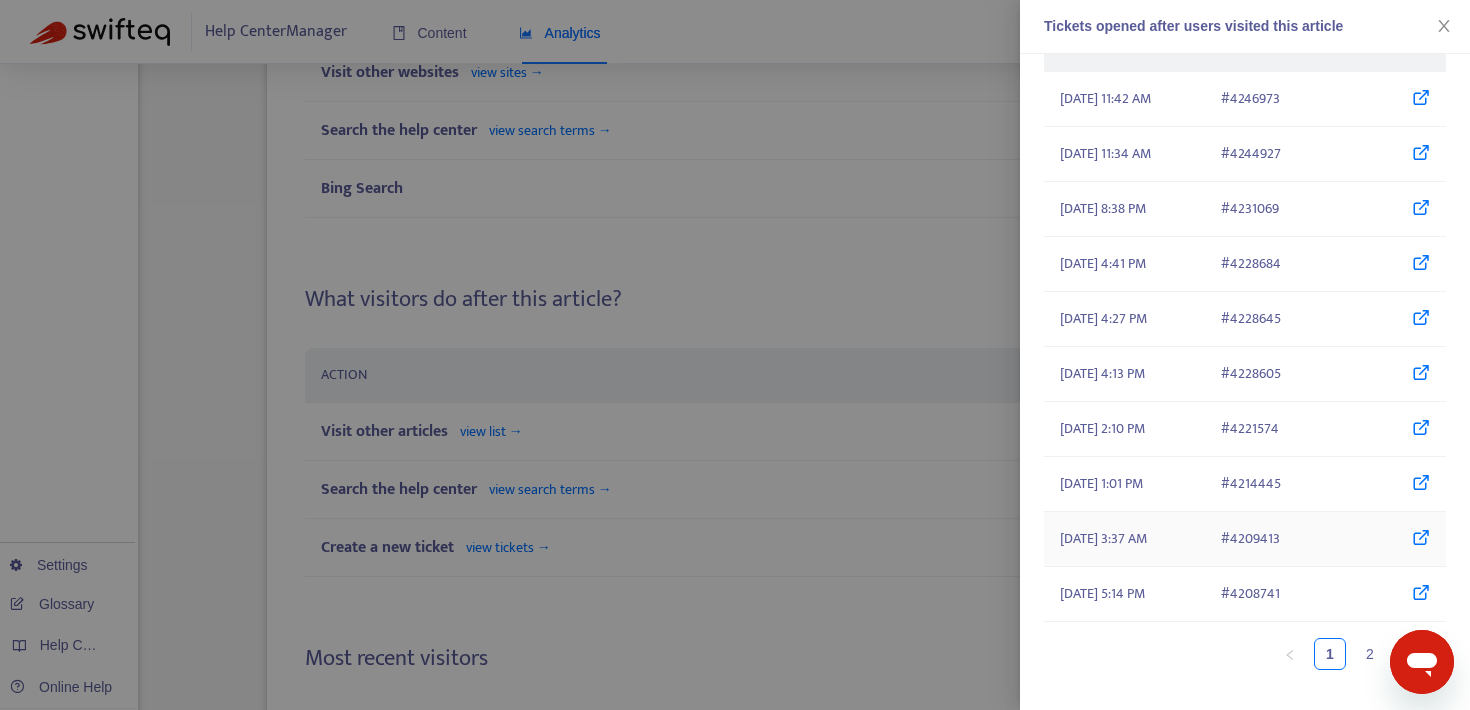 click at bounding box center (1421, 539) 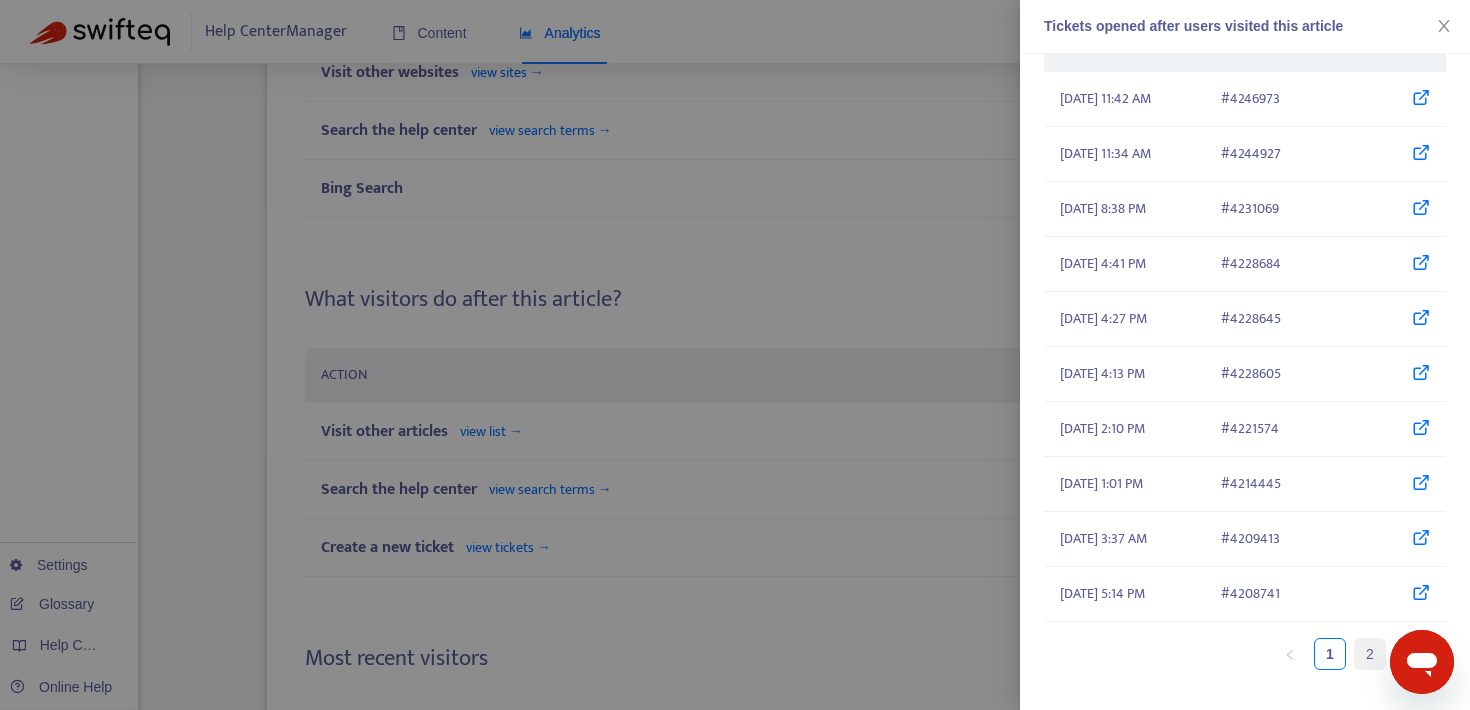 click on "2" at bounding box center [1370, 654] 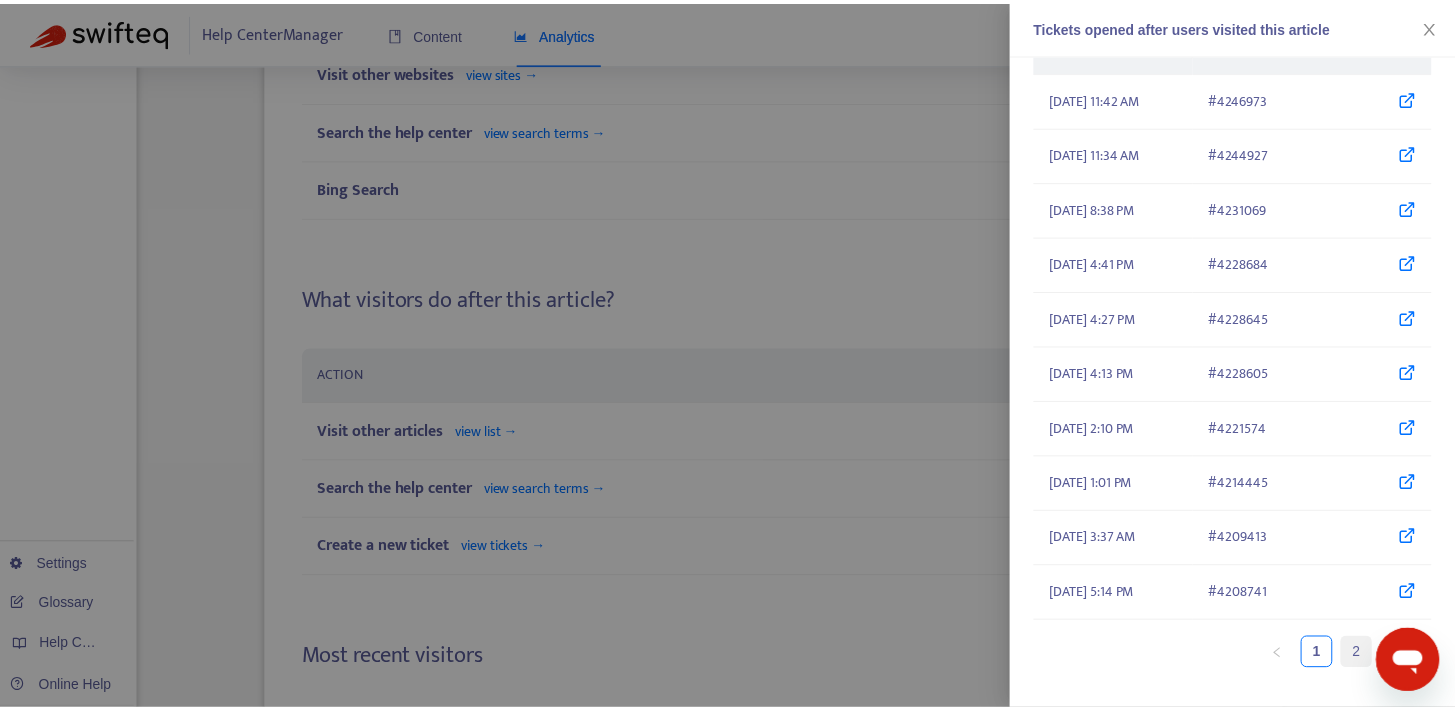 scroll, scrollTop: 0, scrollLeft: 0, axis: both 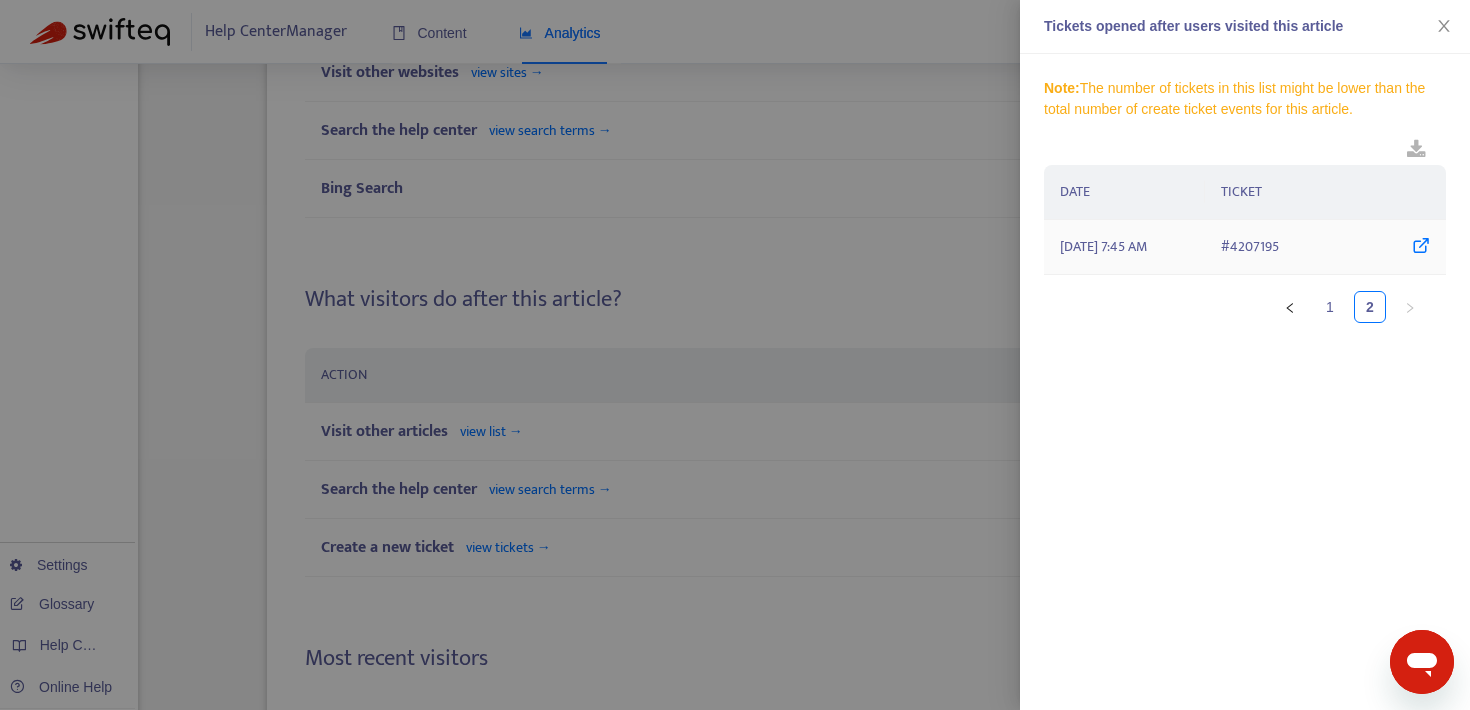 click on "# 4207195" at bounding box center (1325, 247) 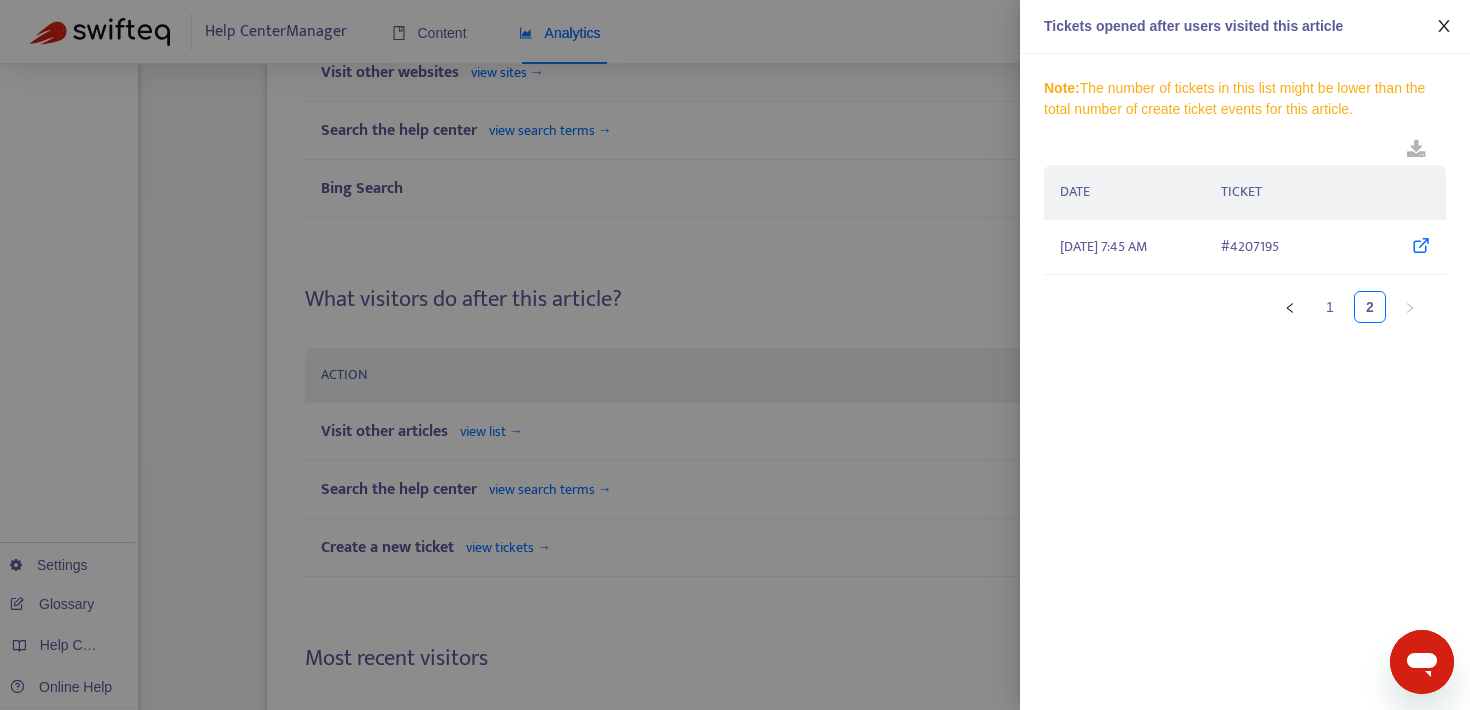 click 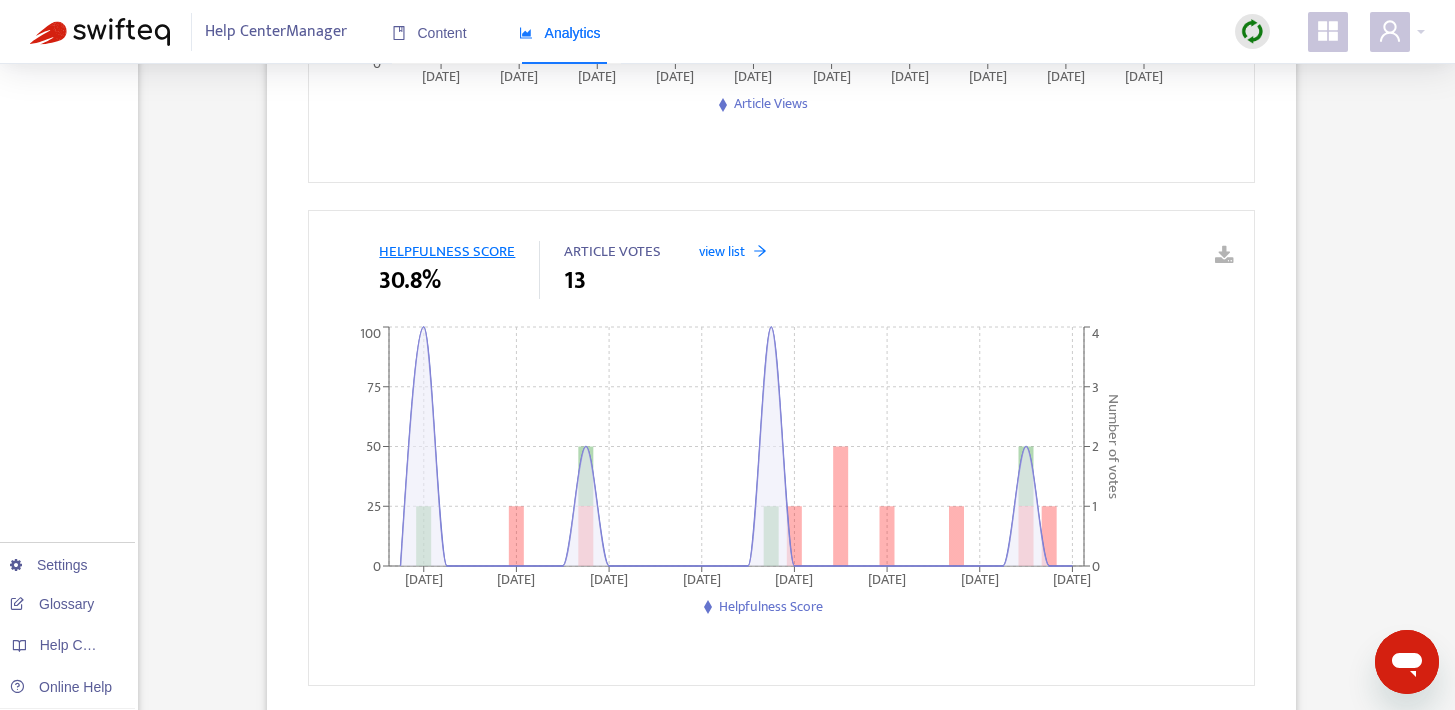 scroll, scrollTop: 0, scrollLeft: 0, axis: both 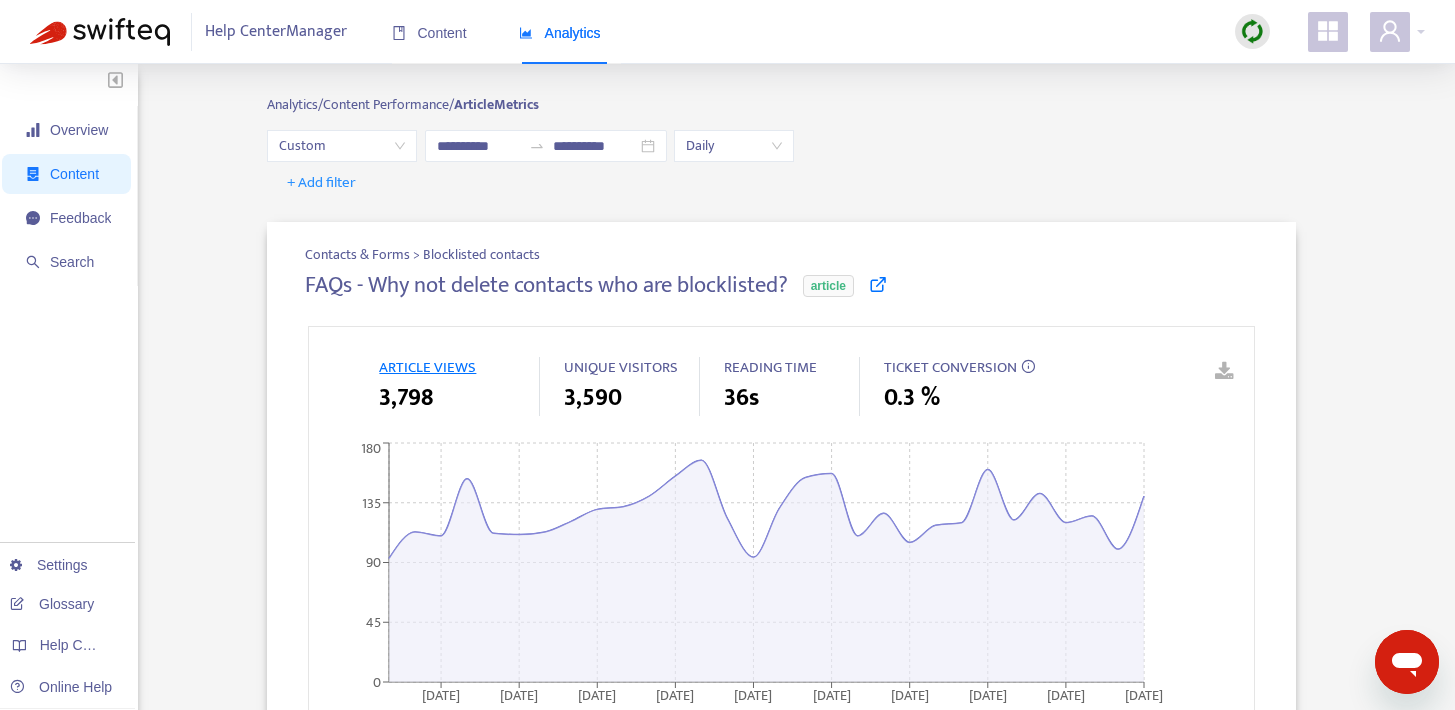 click on "Content" at bounding box center [74, 174] 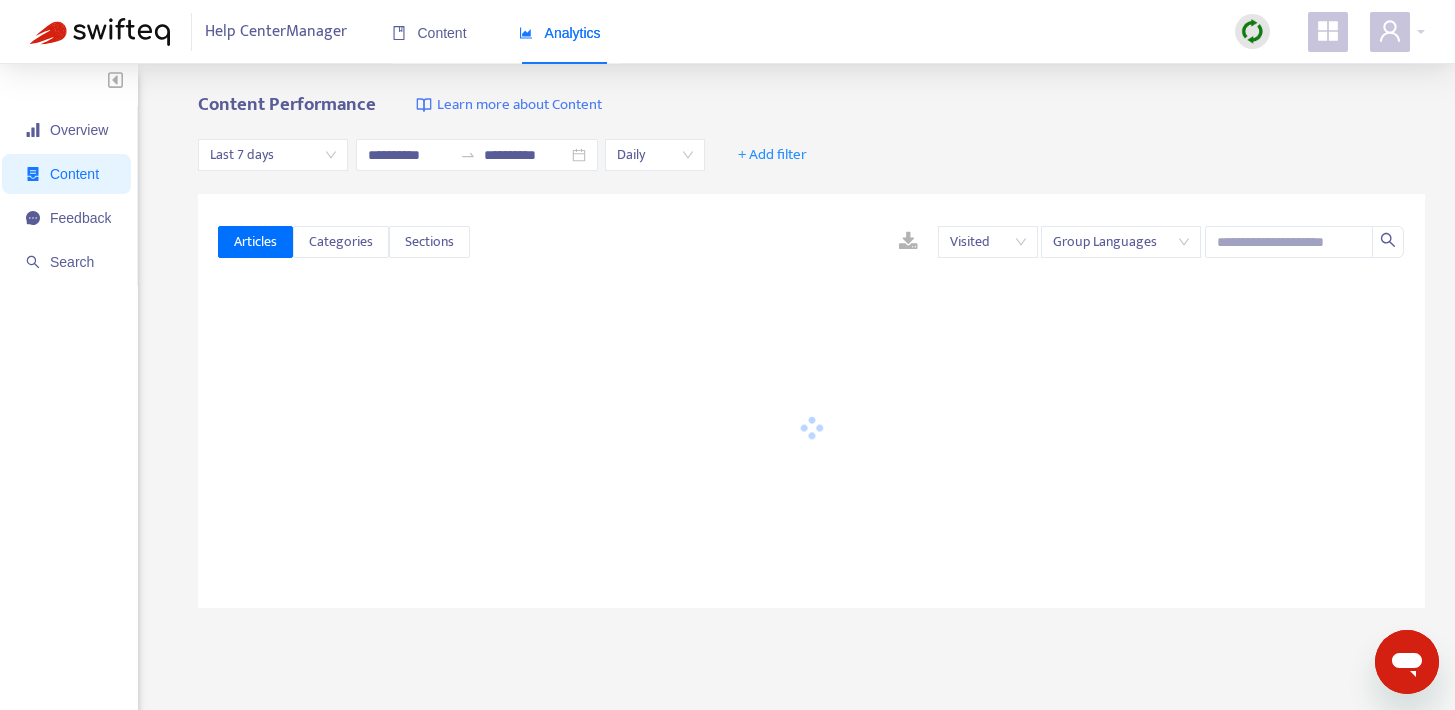 type on "**********" 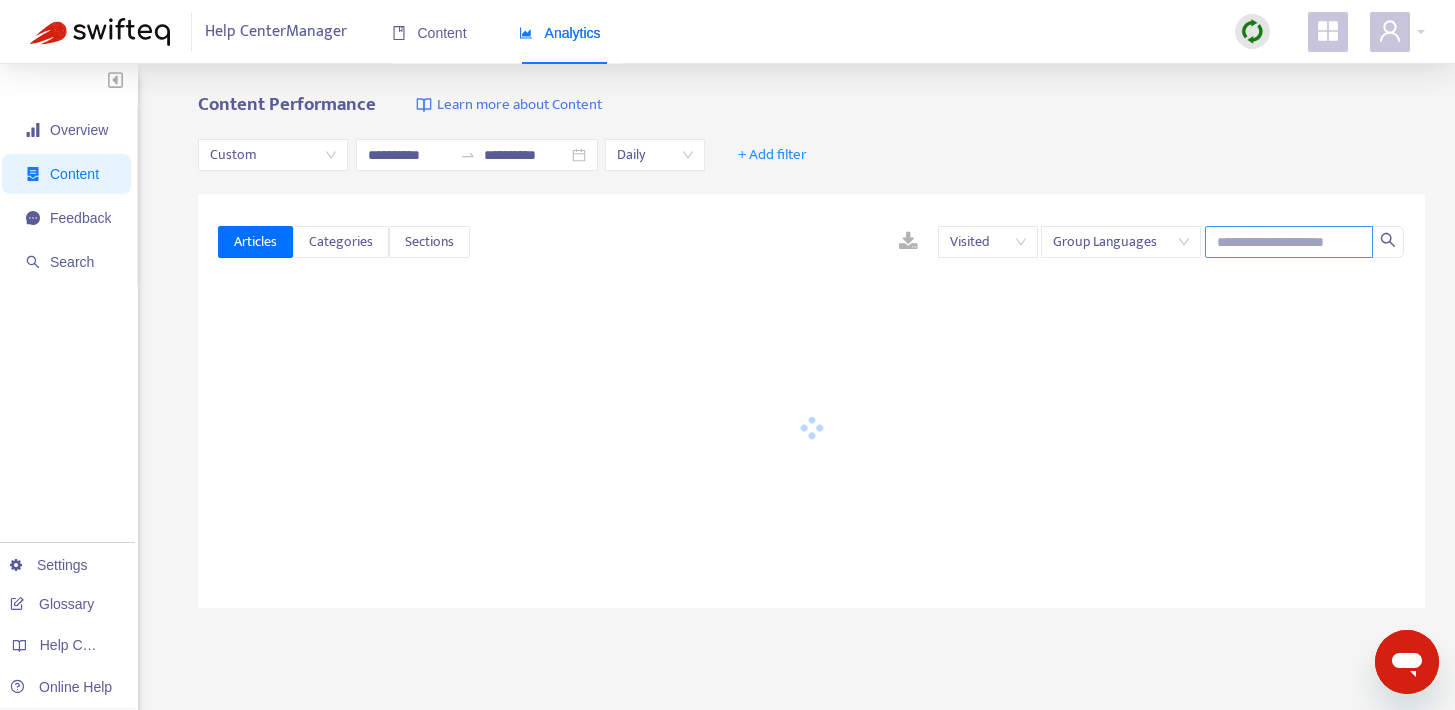 click at bounding box center [1289, 242] 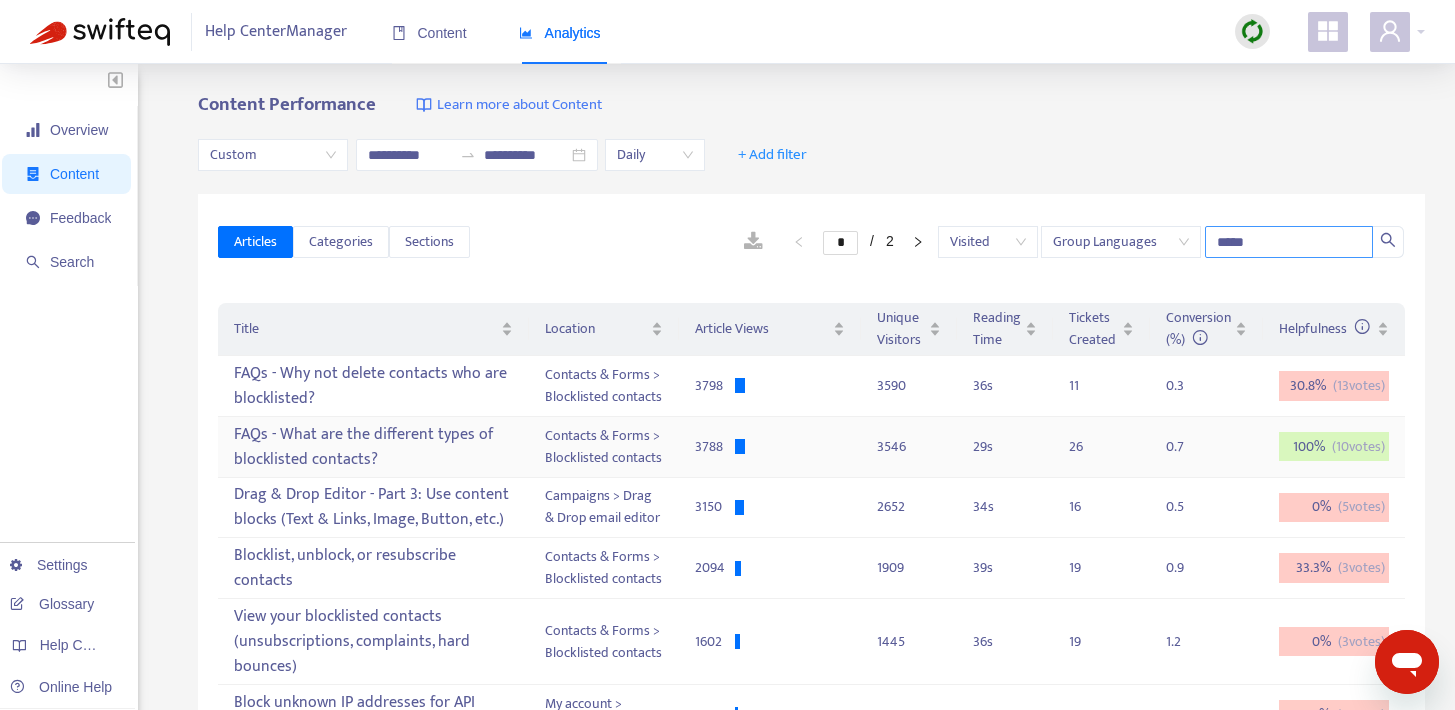 type on "*****" 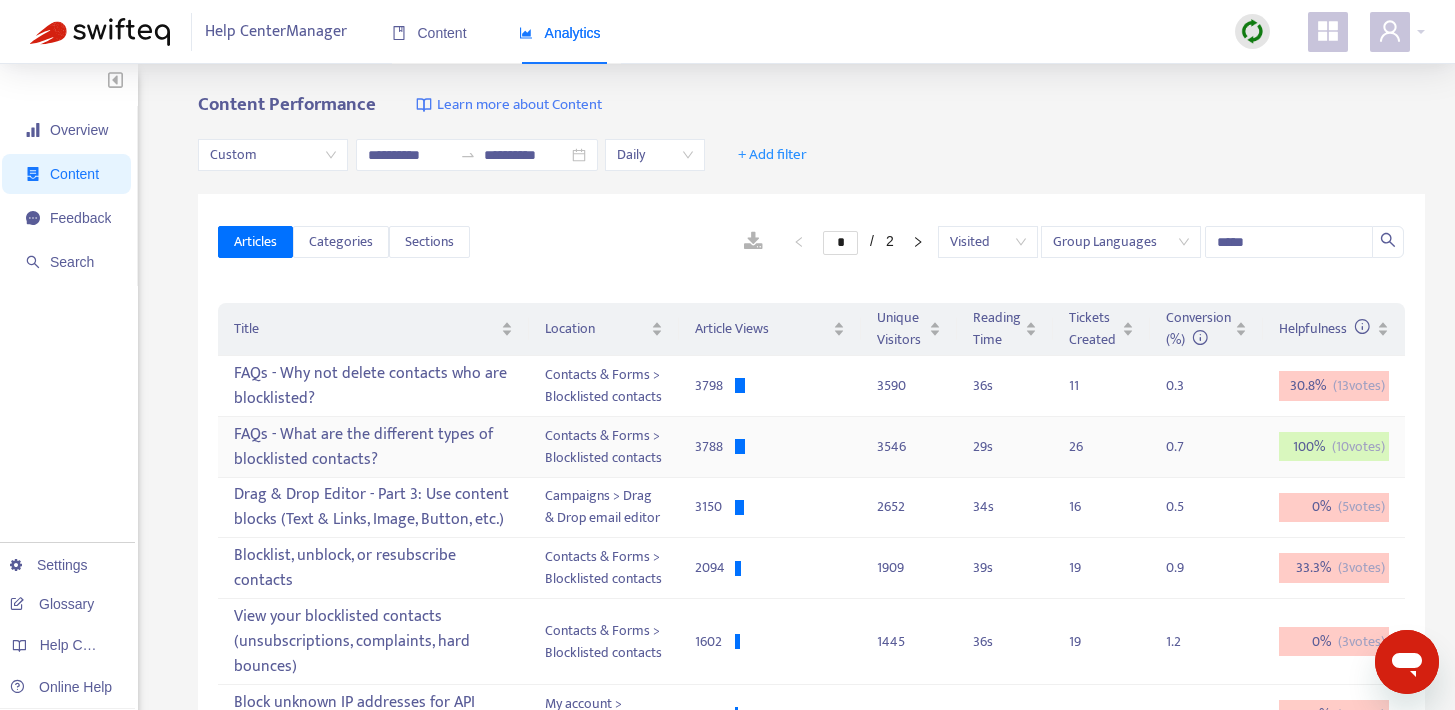 click on "FAQs - What are the different types of blocklisted contacts?" at bounding box center (373, 447) 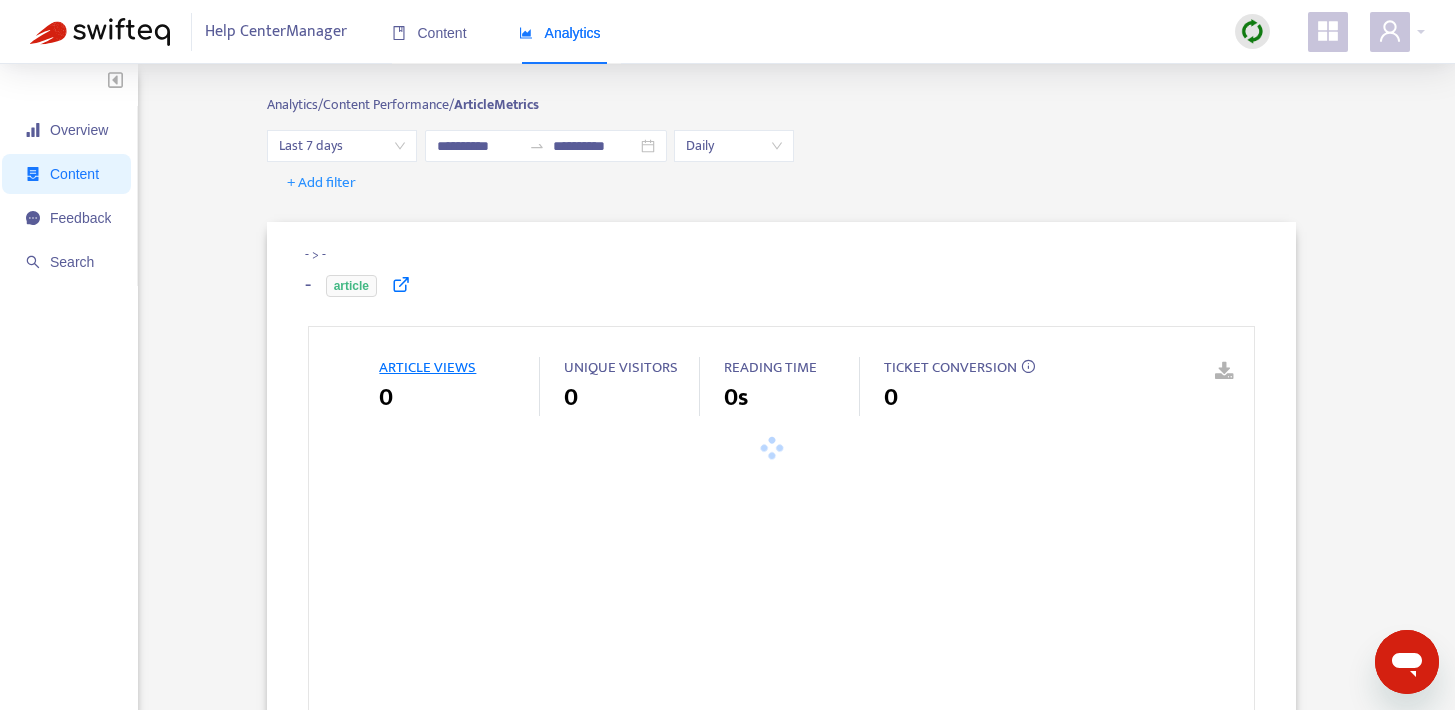 type on "**********" 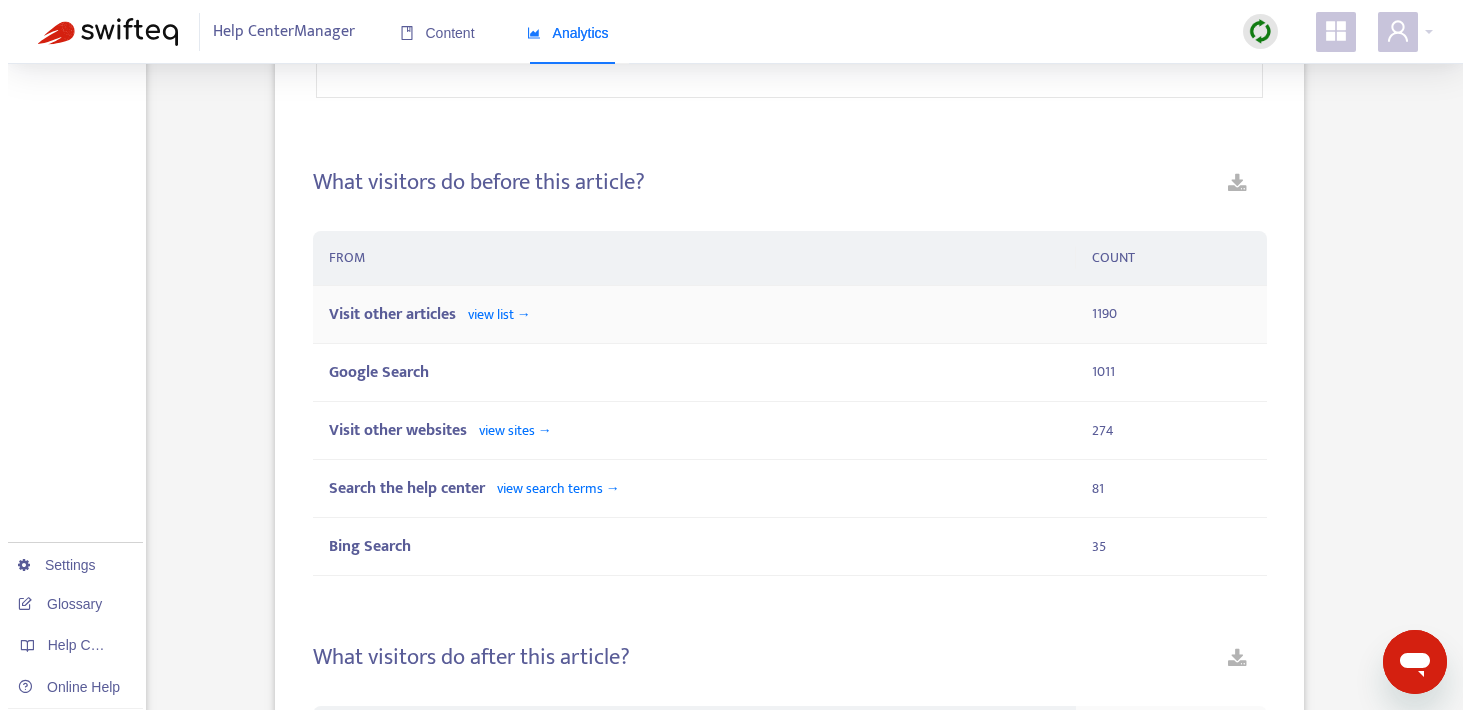 scroll, scrollTop: 1205, scrollLeft: 0, axis: vertical 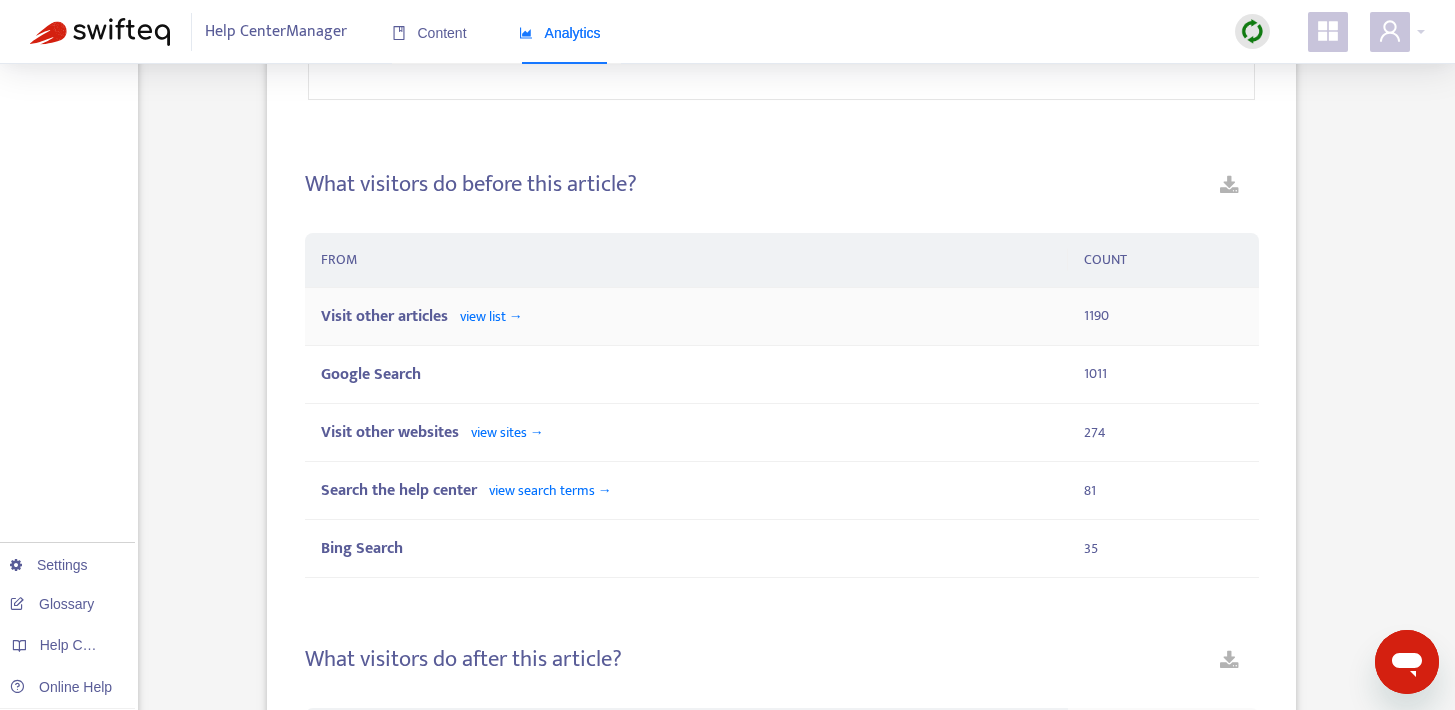click on "view list →" at bounding box center (491, 316) 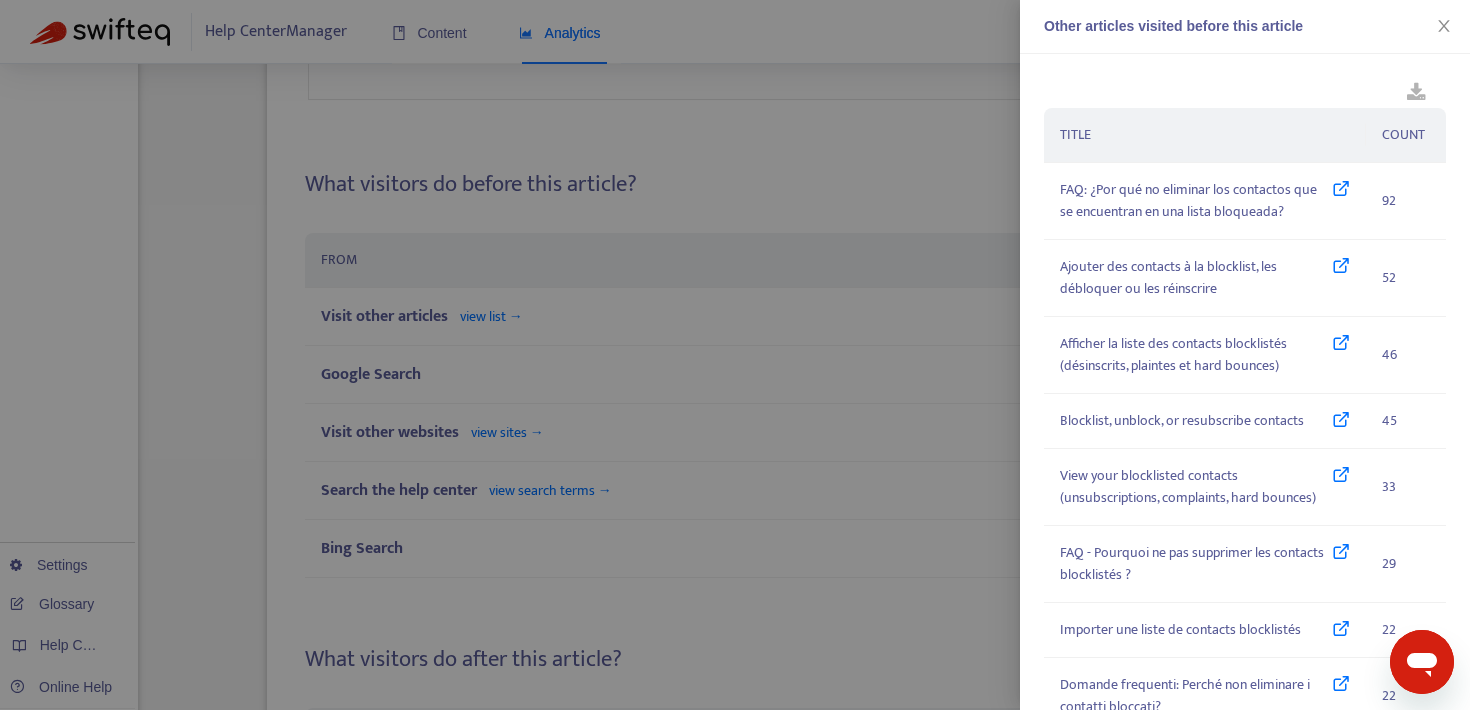 click at bounding box center [735, 355] 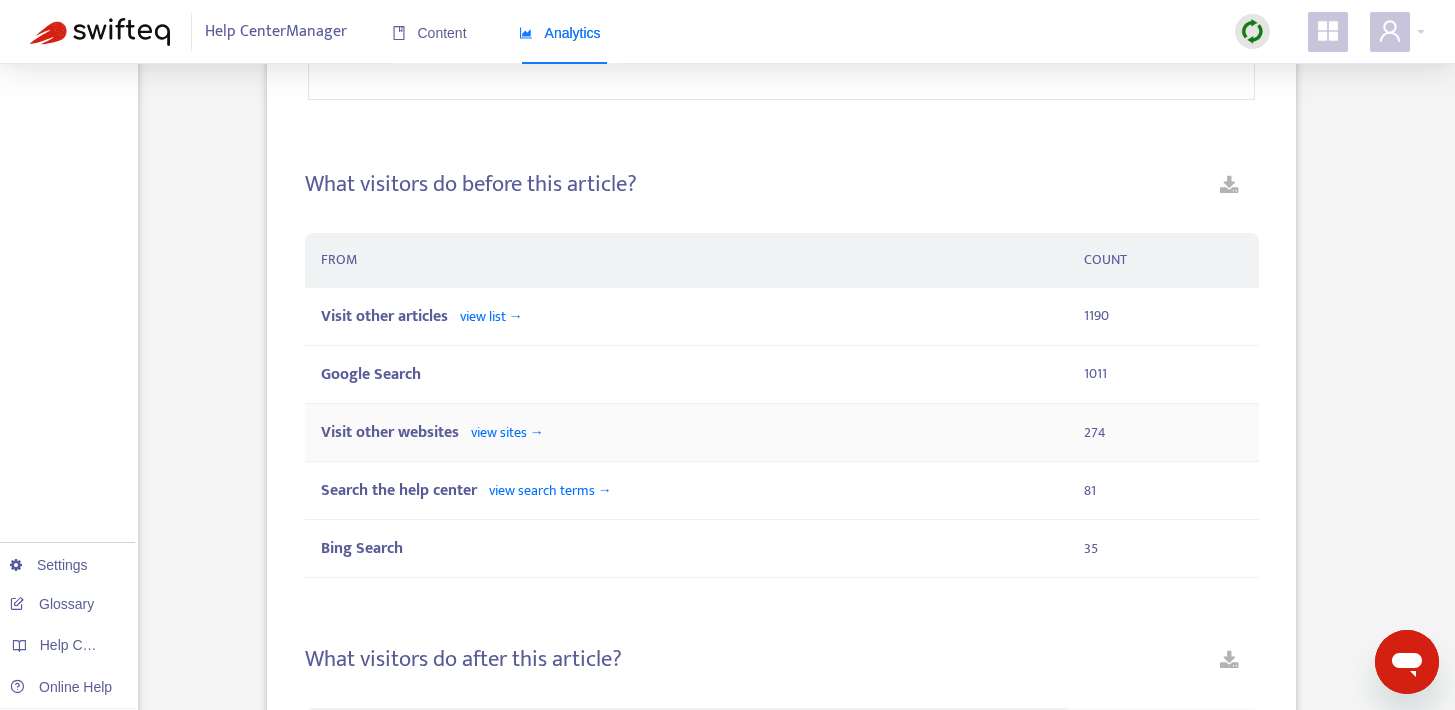 click on "view sites →" at bounding box center [507, 432] 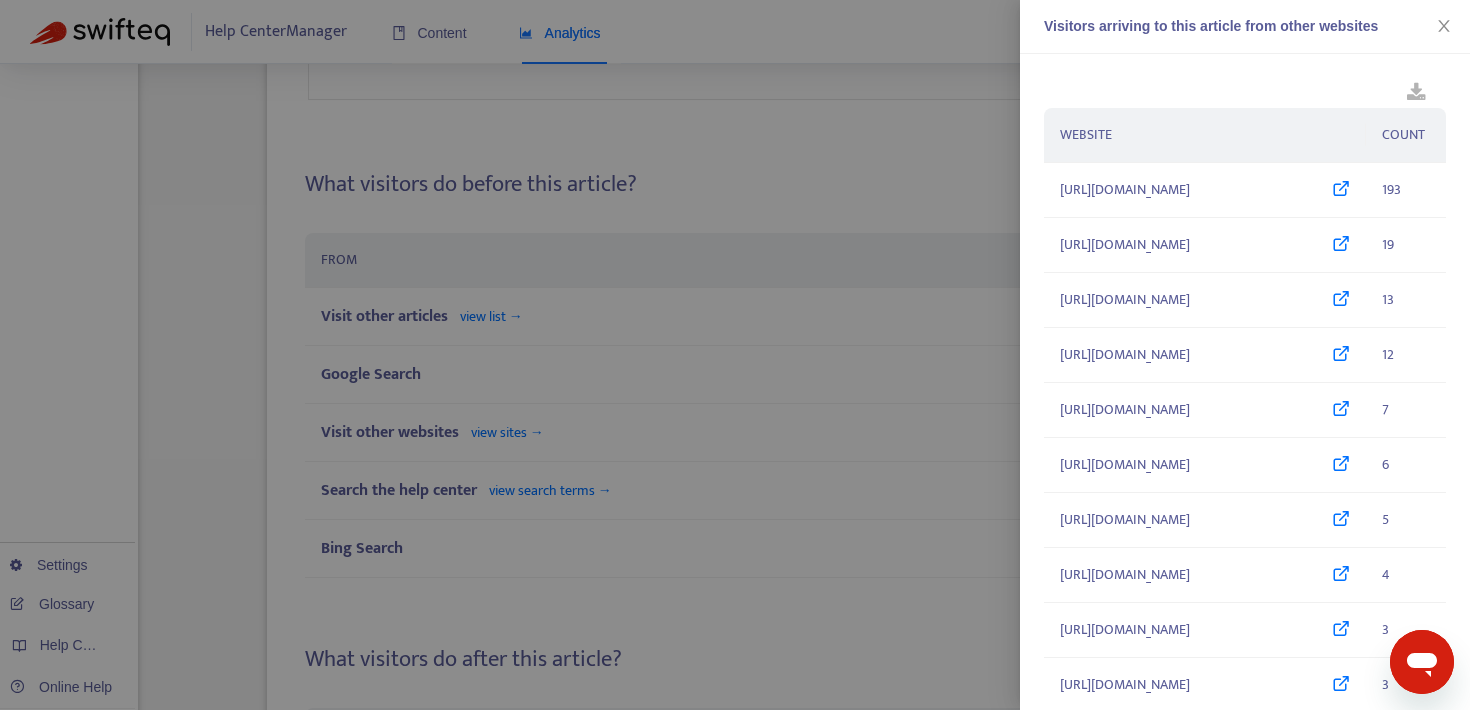 click at bounding box center [735, 355] 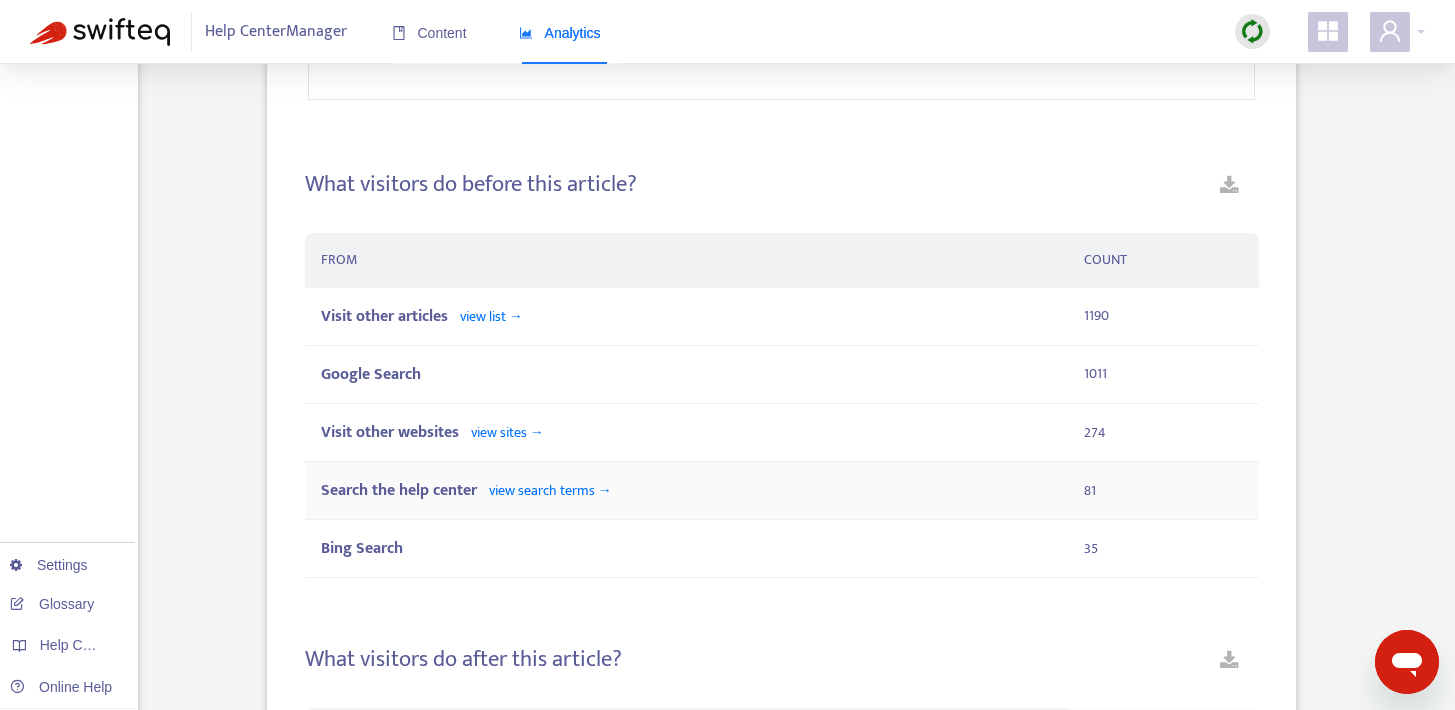 click on "view search terms →" at bounding box center (550, 490) 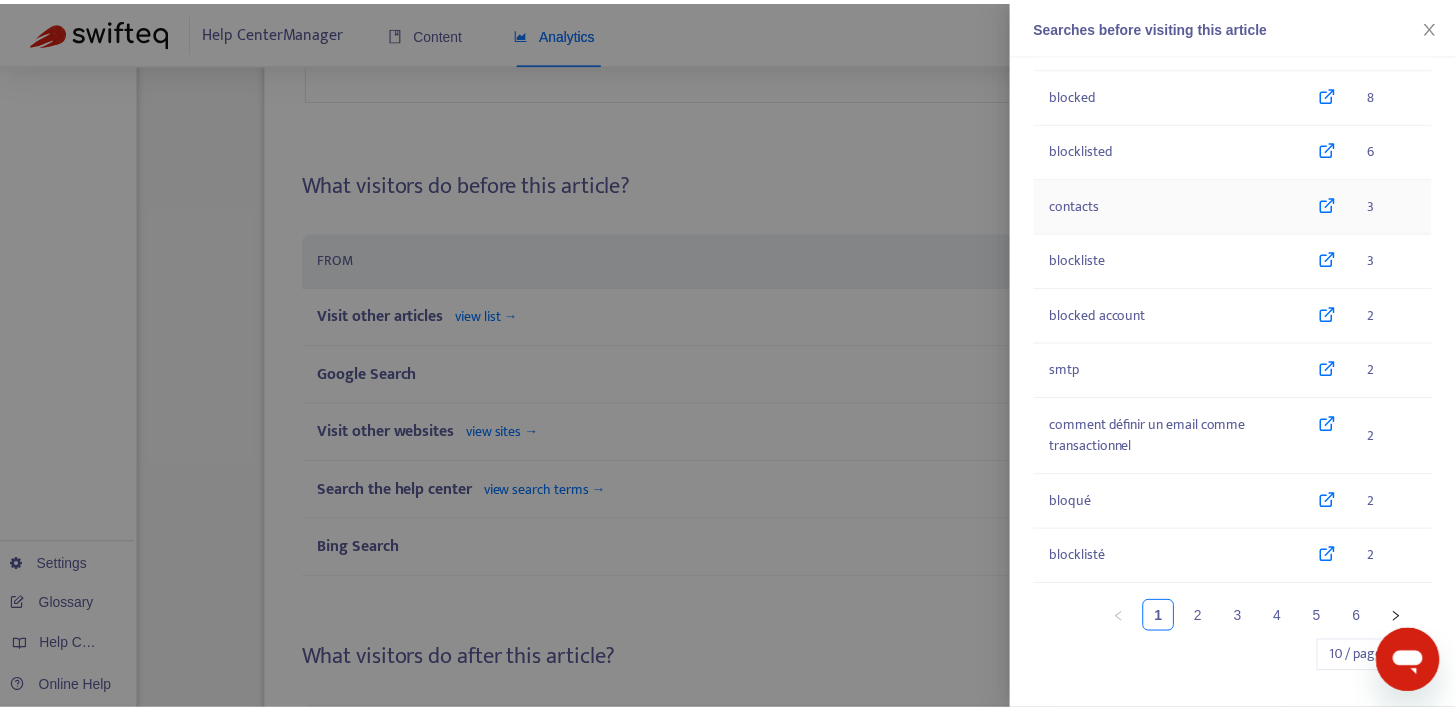 scroll, scrollTop: 153, scrollLeft: 0, axis: vertical 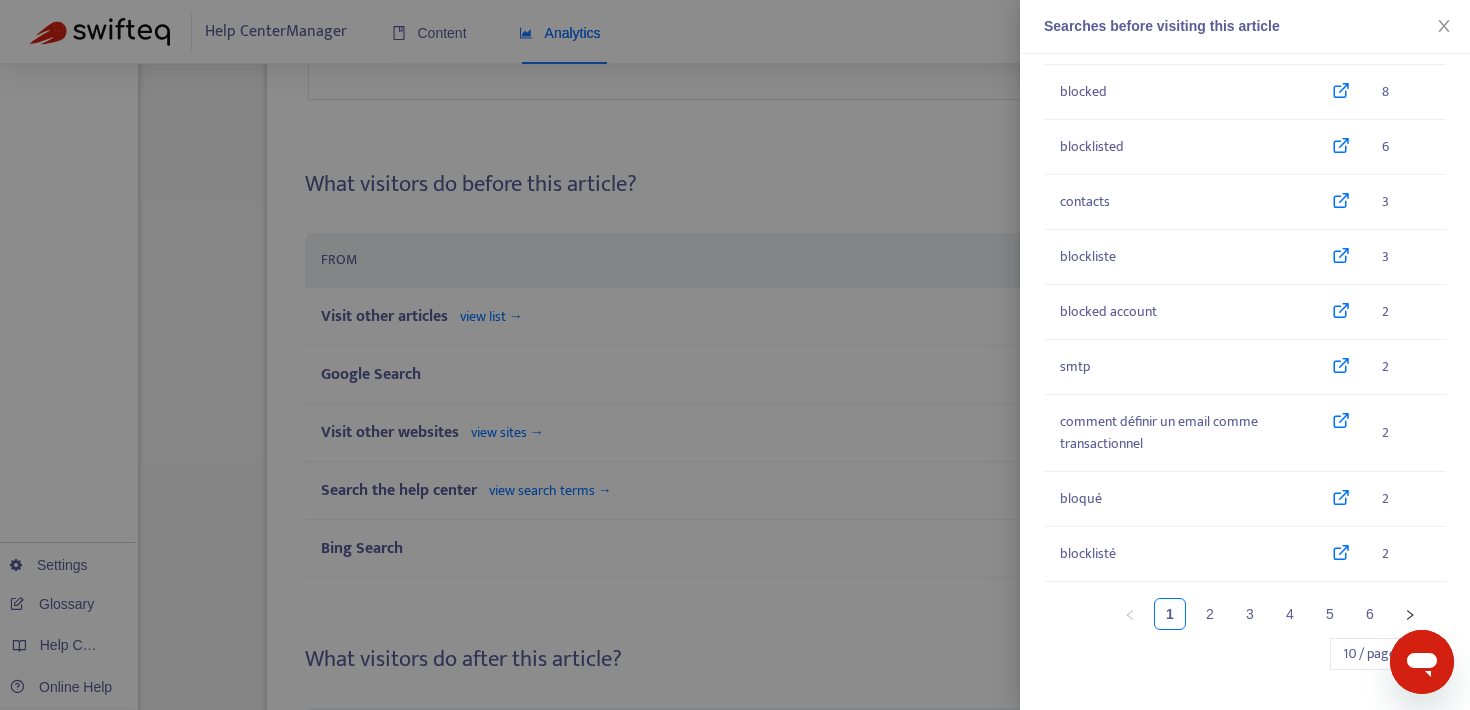 click at bounding box center (735, 355) 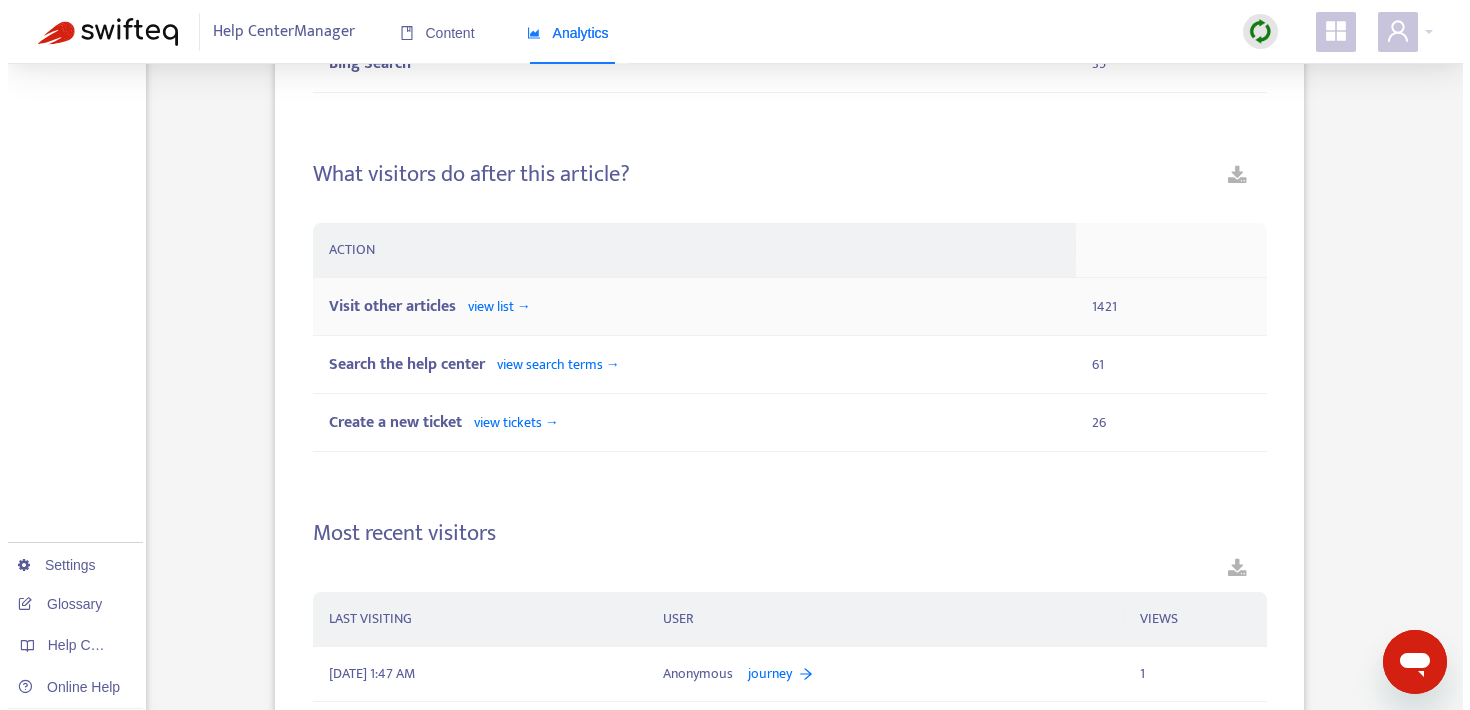 scroll, scrollTop: 1698, scrollLeft: 0, axis: vertical 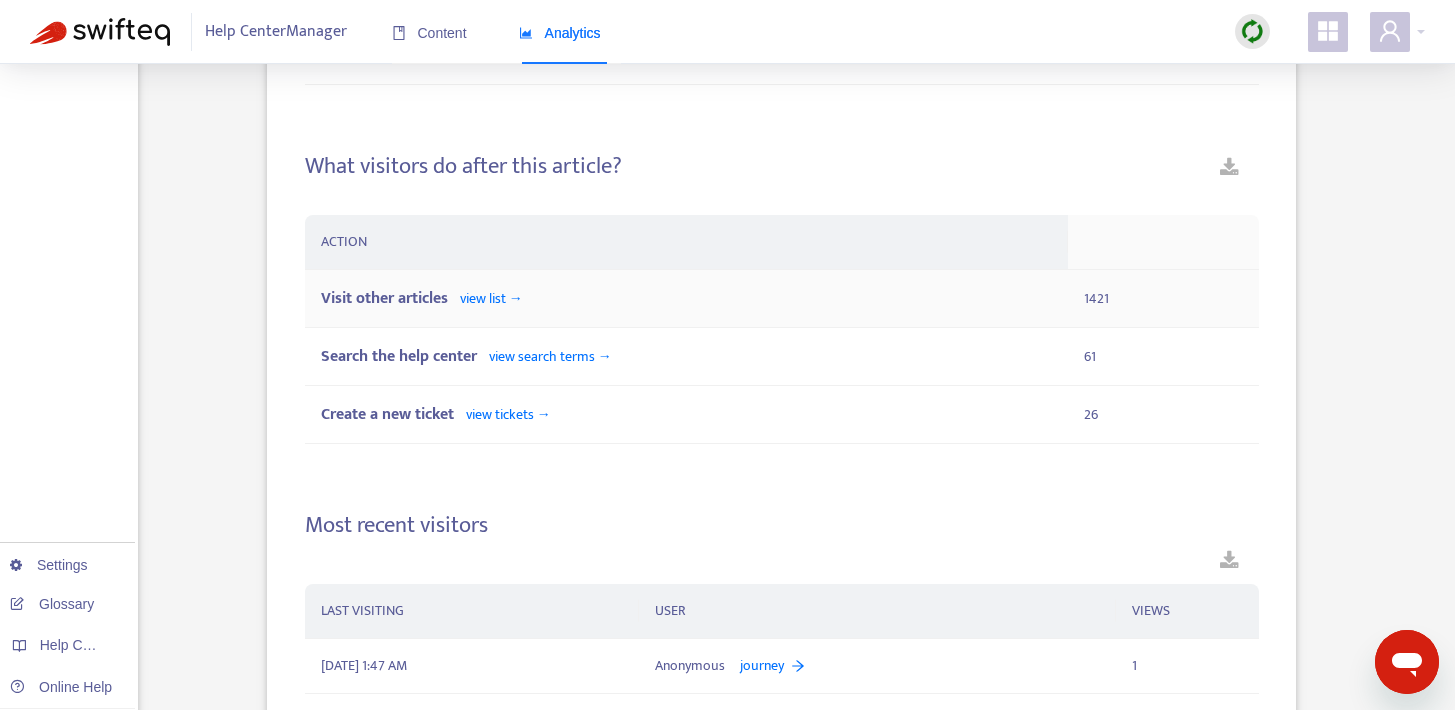 click on "view list →" at bounding box center (491, 298) 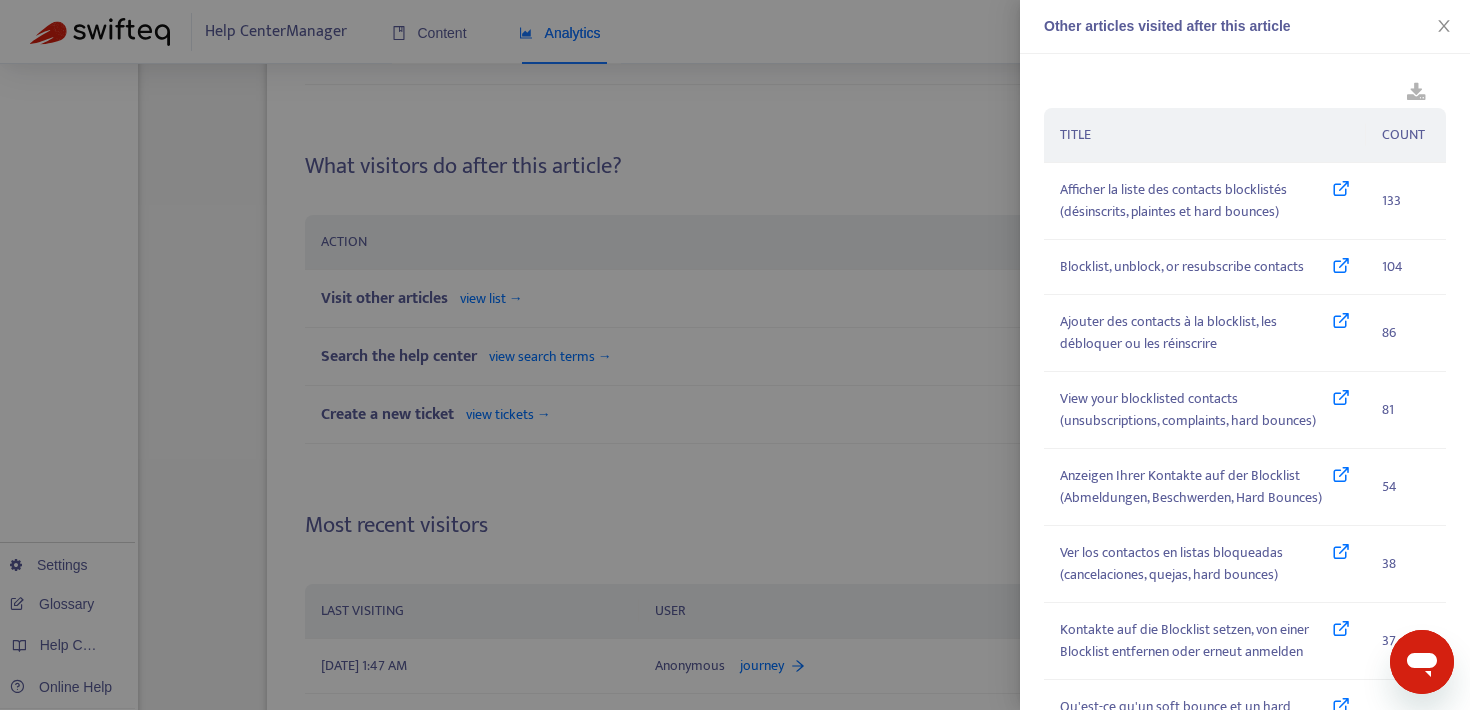 click at bounding box center [735, 355] 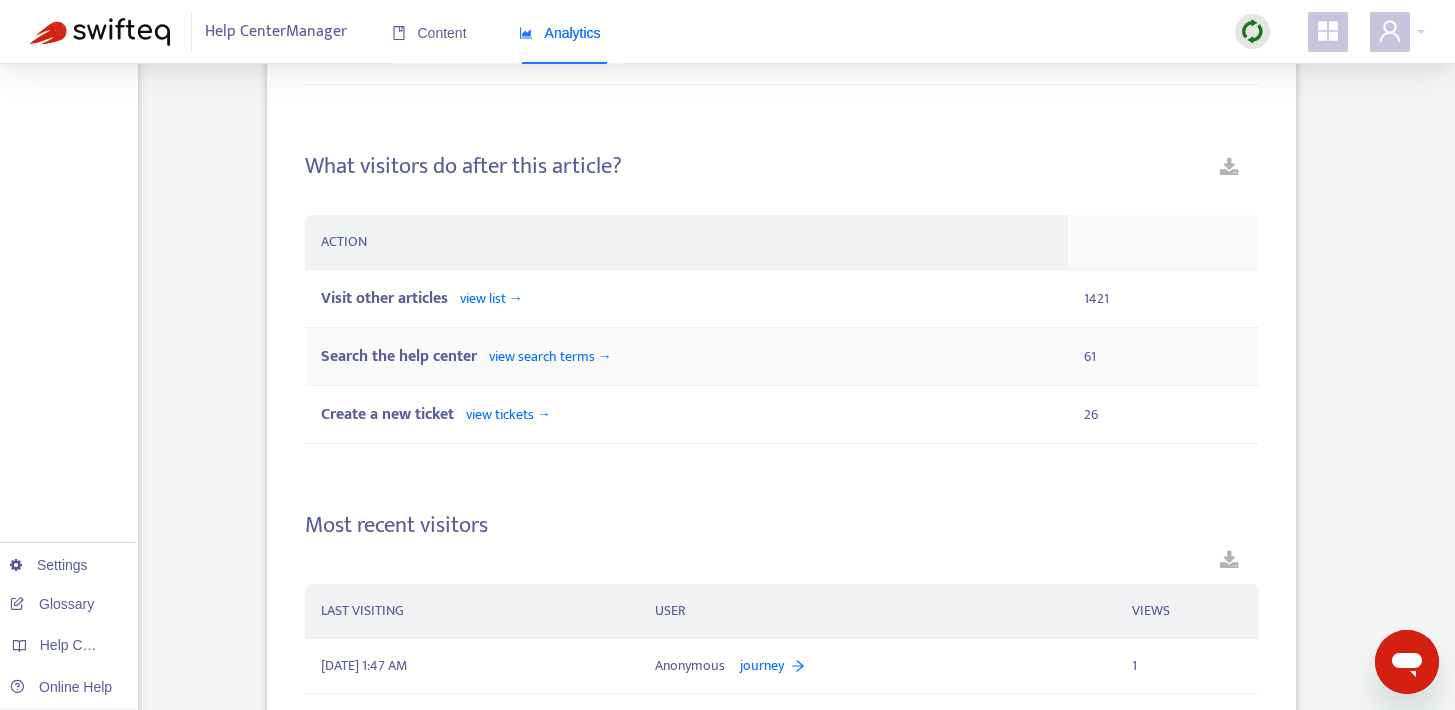 click on "view search terms →" at bounding box center [550, 356] 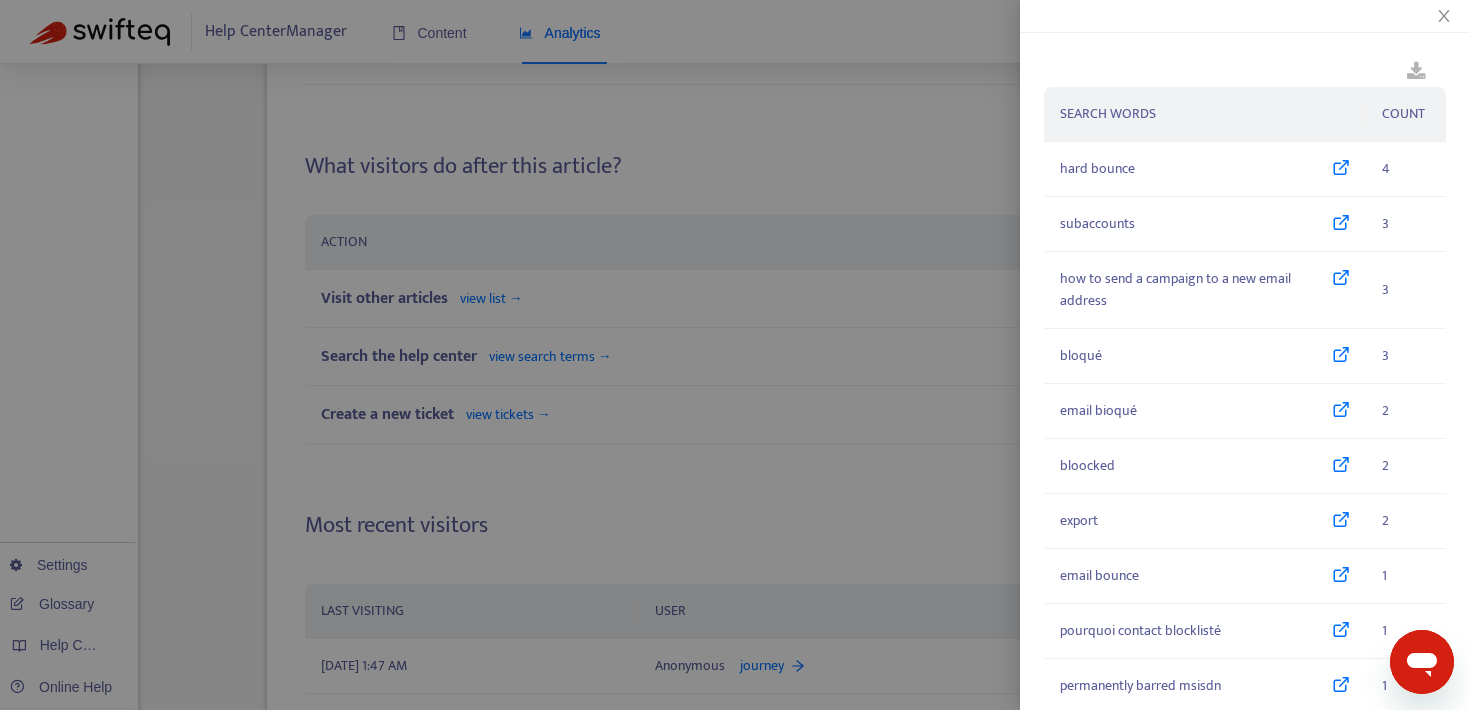 click at bounding box center [735, 355] 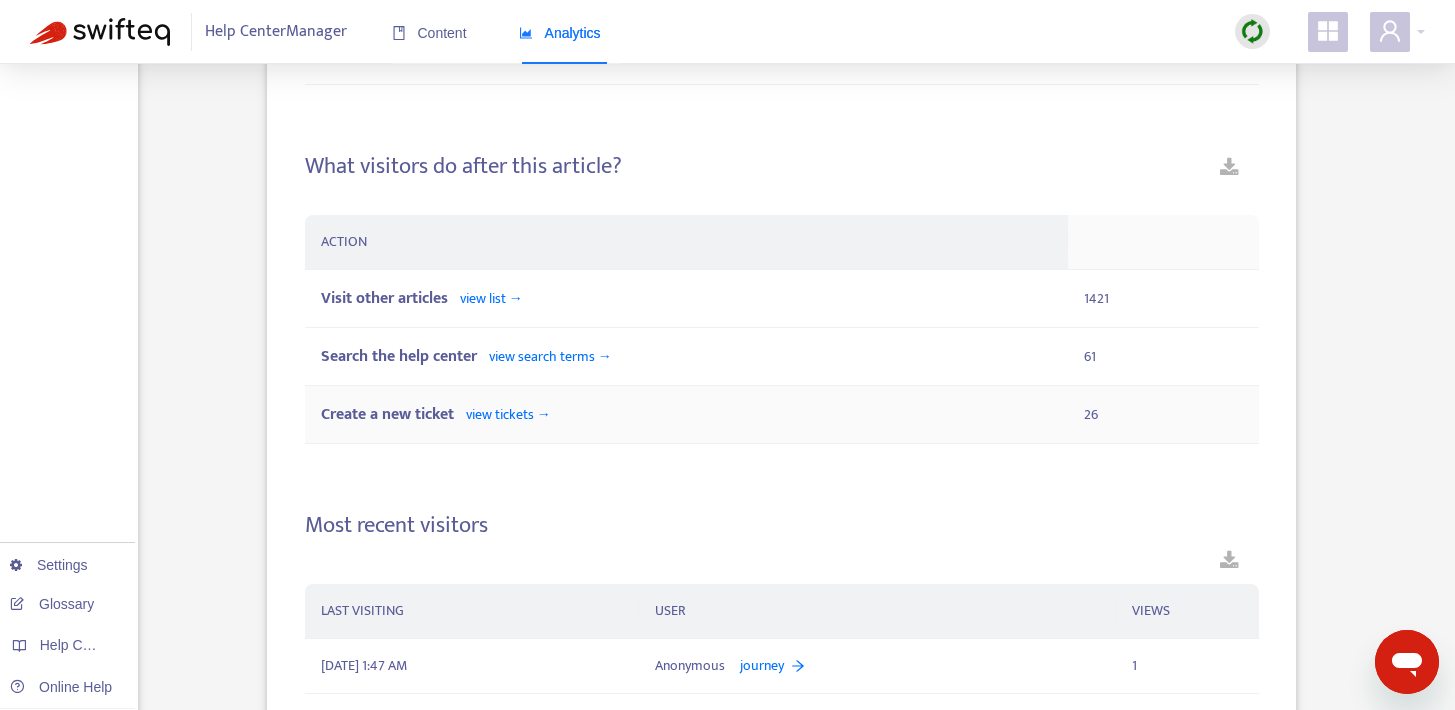 click on "view tickets →" at bounding box center (508, 414) 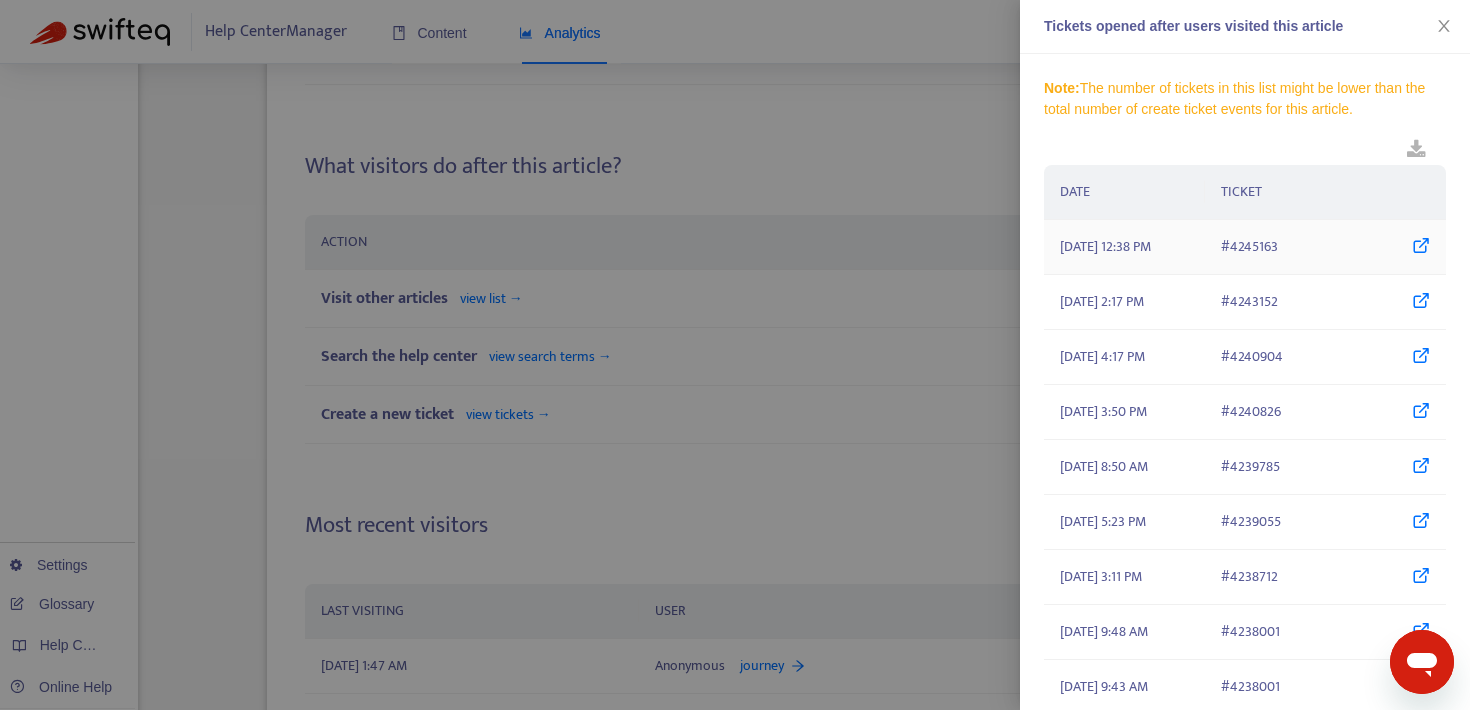 click at bounding box center [1421, 247] 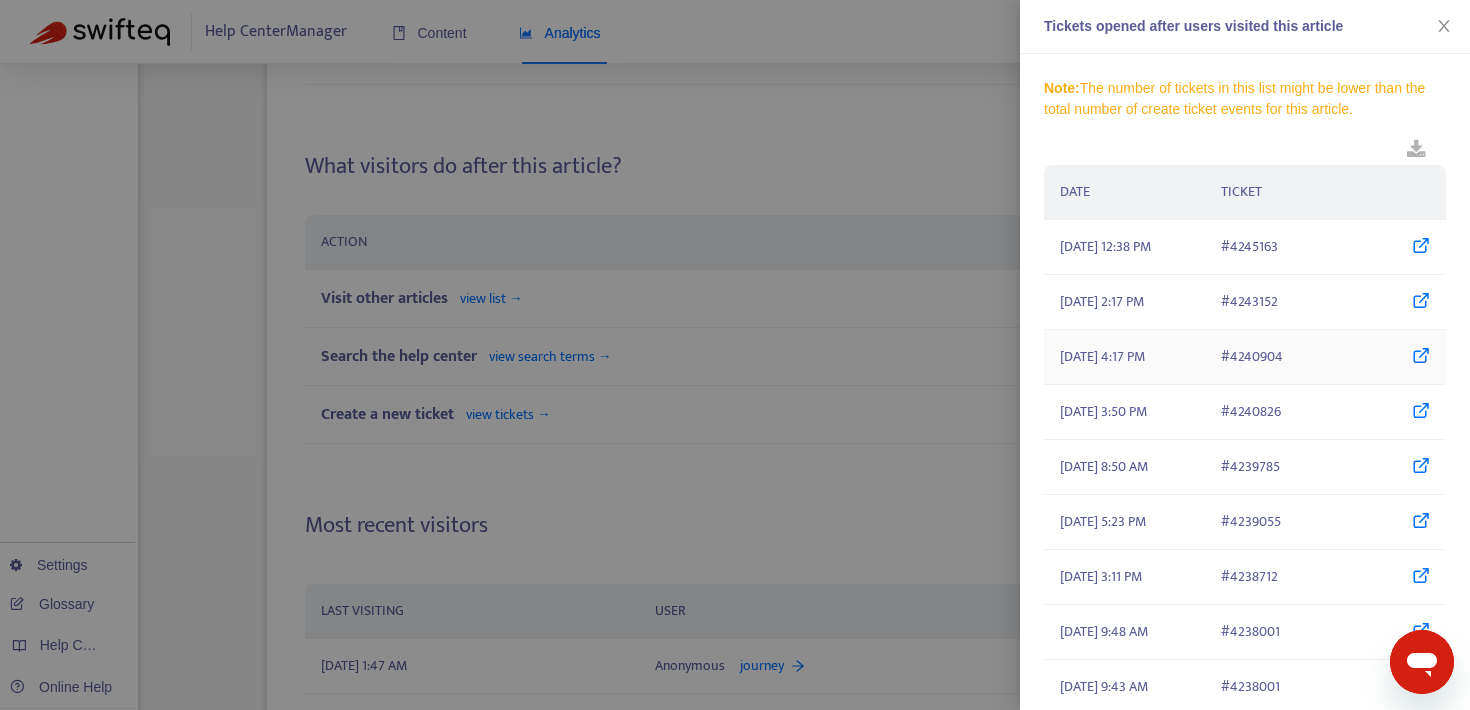 click on "# 4240904" at bounding box center [1325, 357] 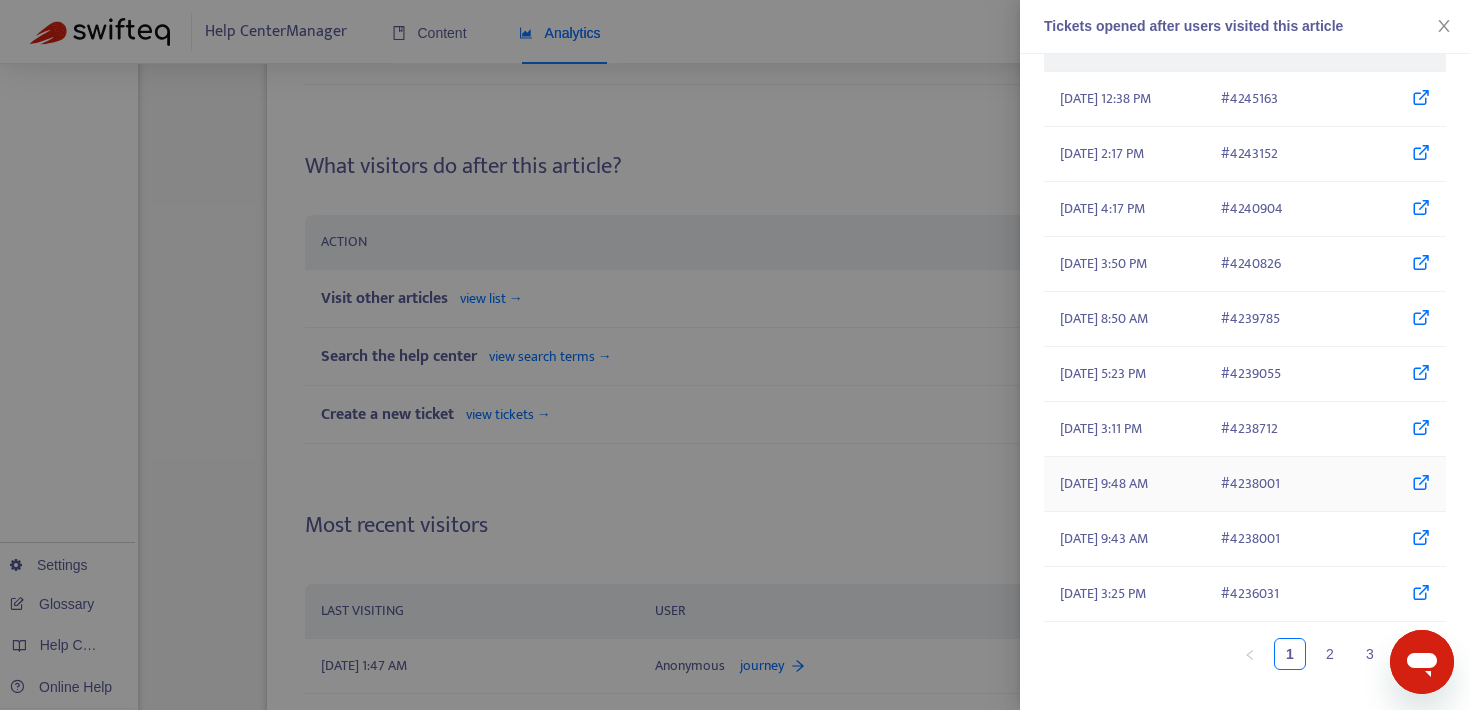 scroll, scrollTop: 229, scrollLeft: 0, axis: vertical 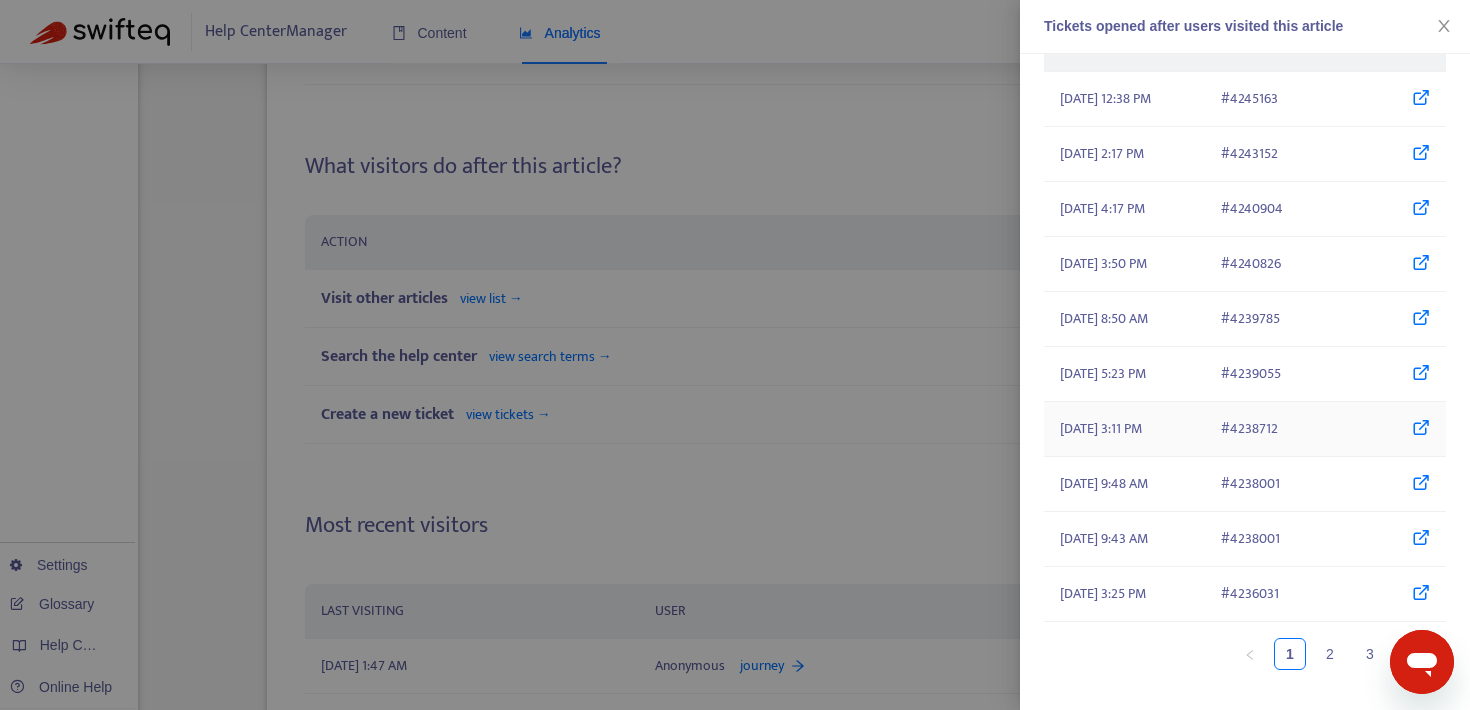 click on "# 4238712" at bounding box center [1325, 429] 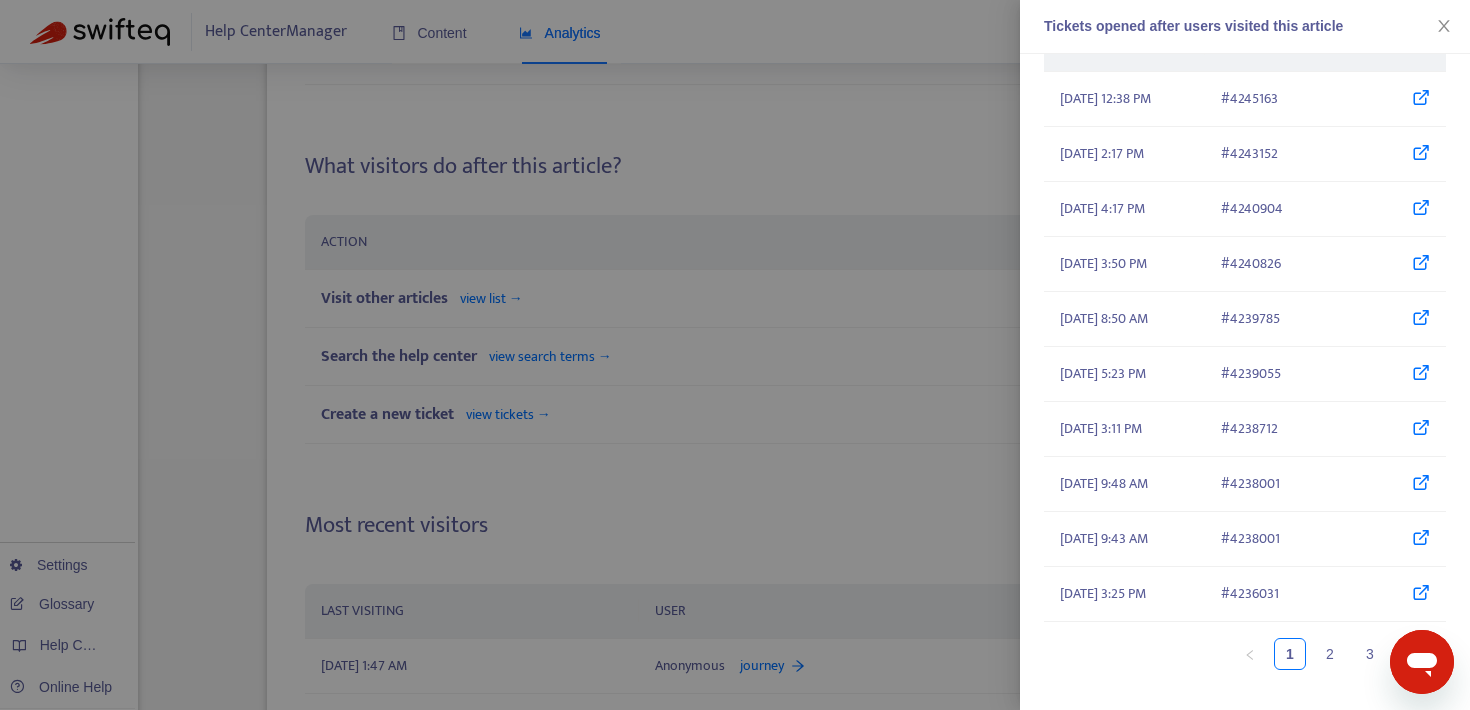 click at bounding box center (735, 355) 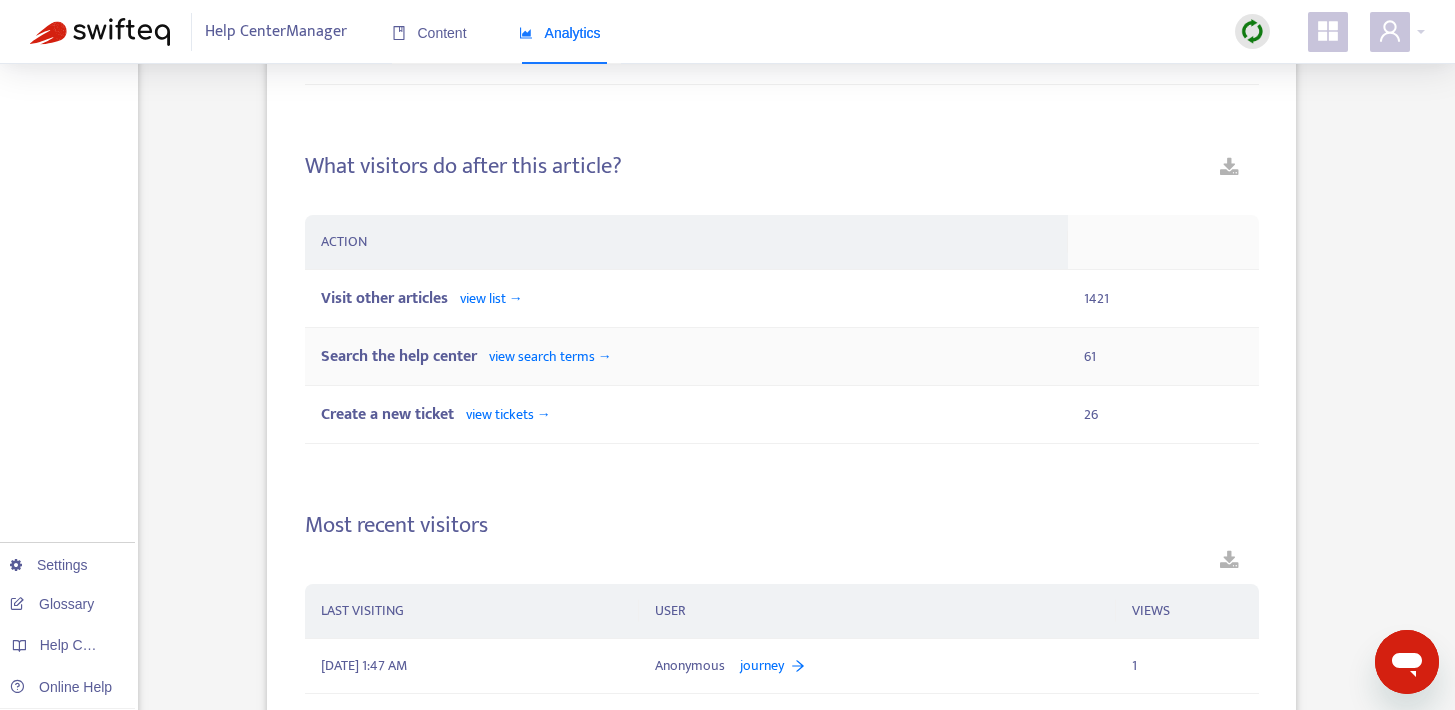 click on "view search terms →" at bounding box center (550, 356) 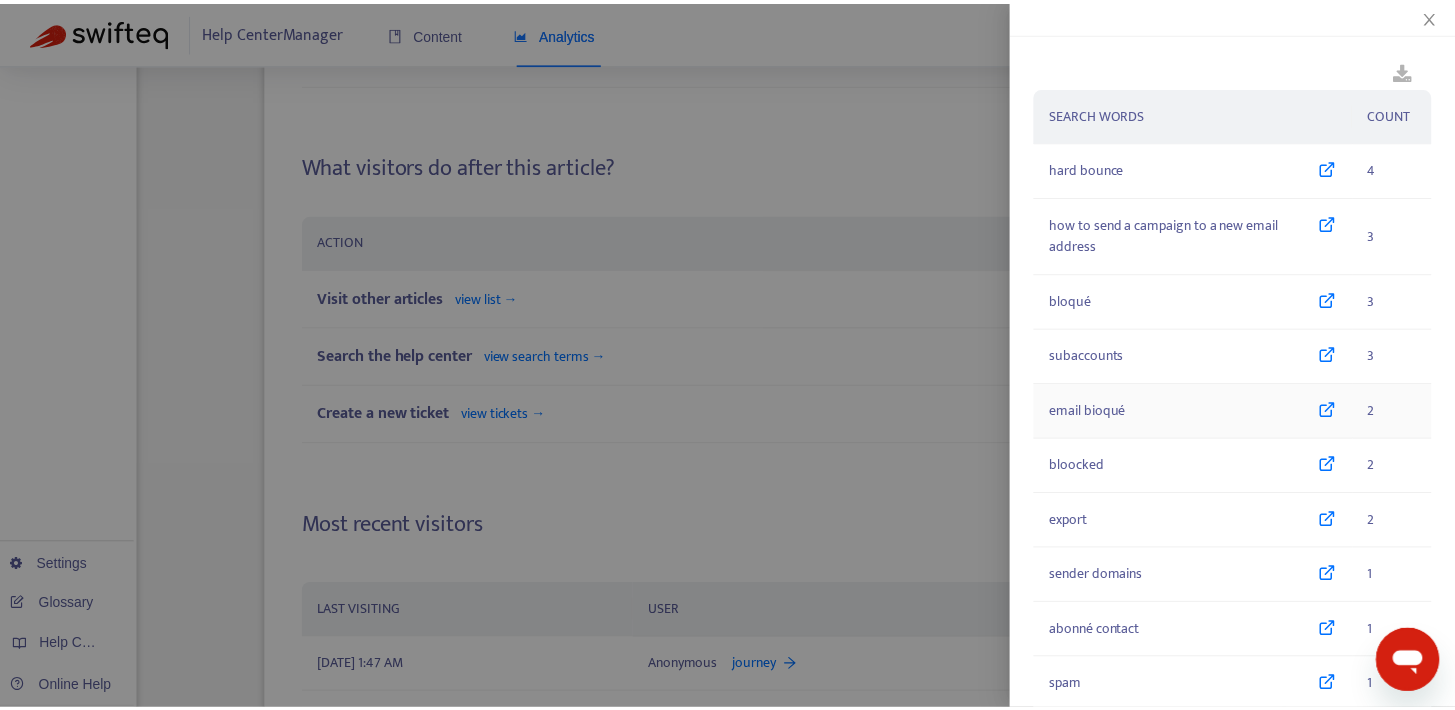 scroll, scrollTop: 92, scrollLeft: 0, axis: vertical 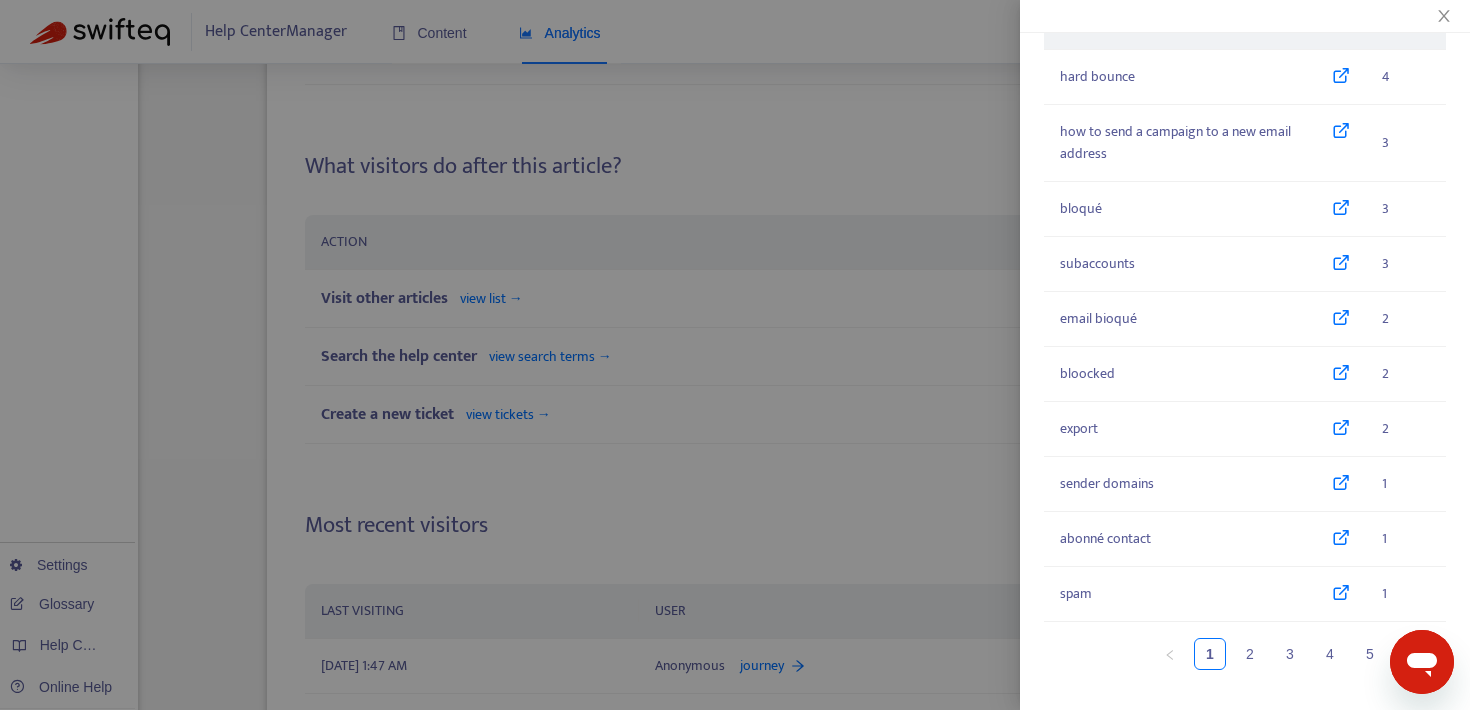 click at bounding box center [735, 355] 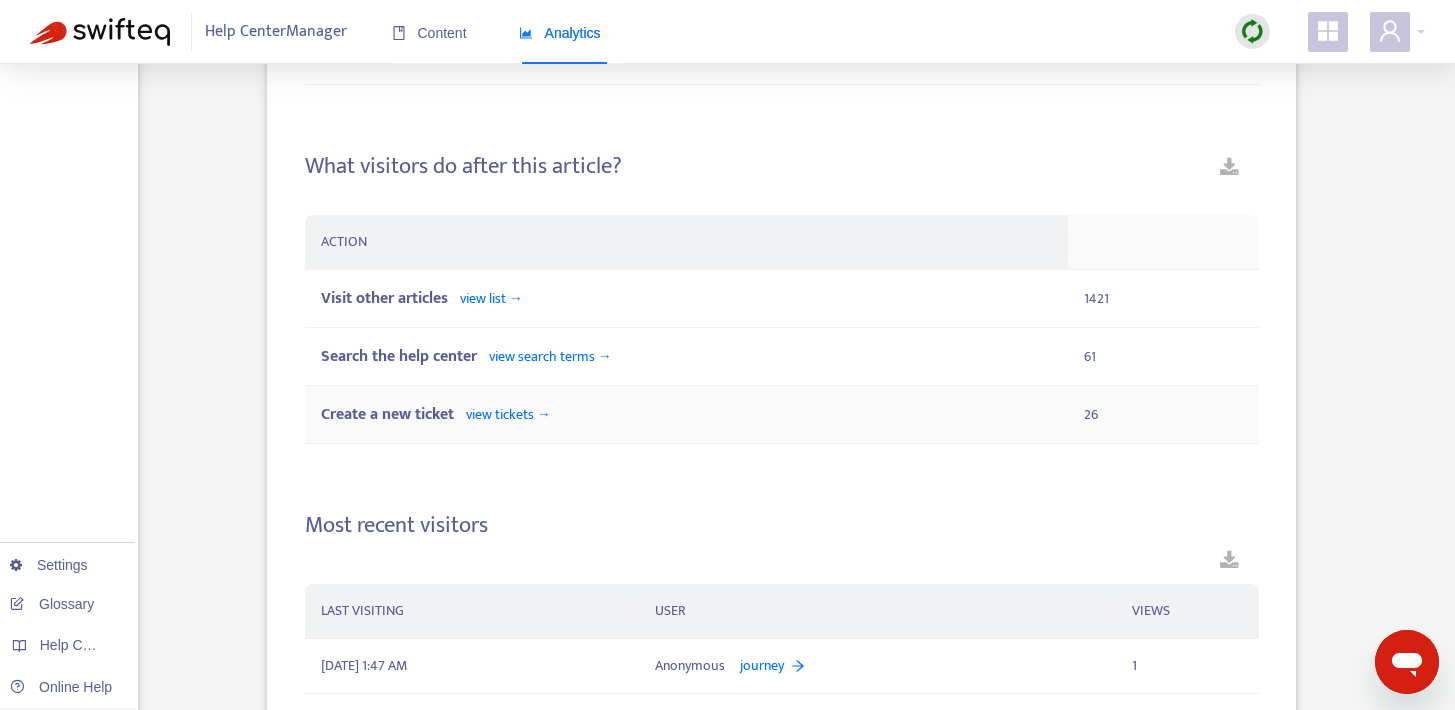 scroll, scrollTop: 0, scrollLeft: 0, axis: both 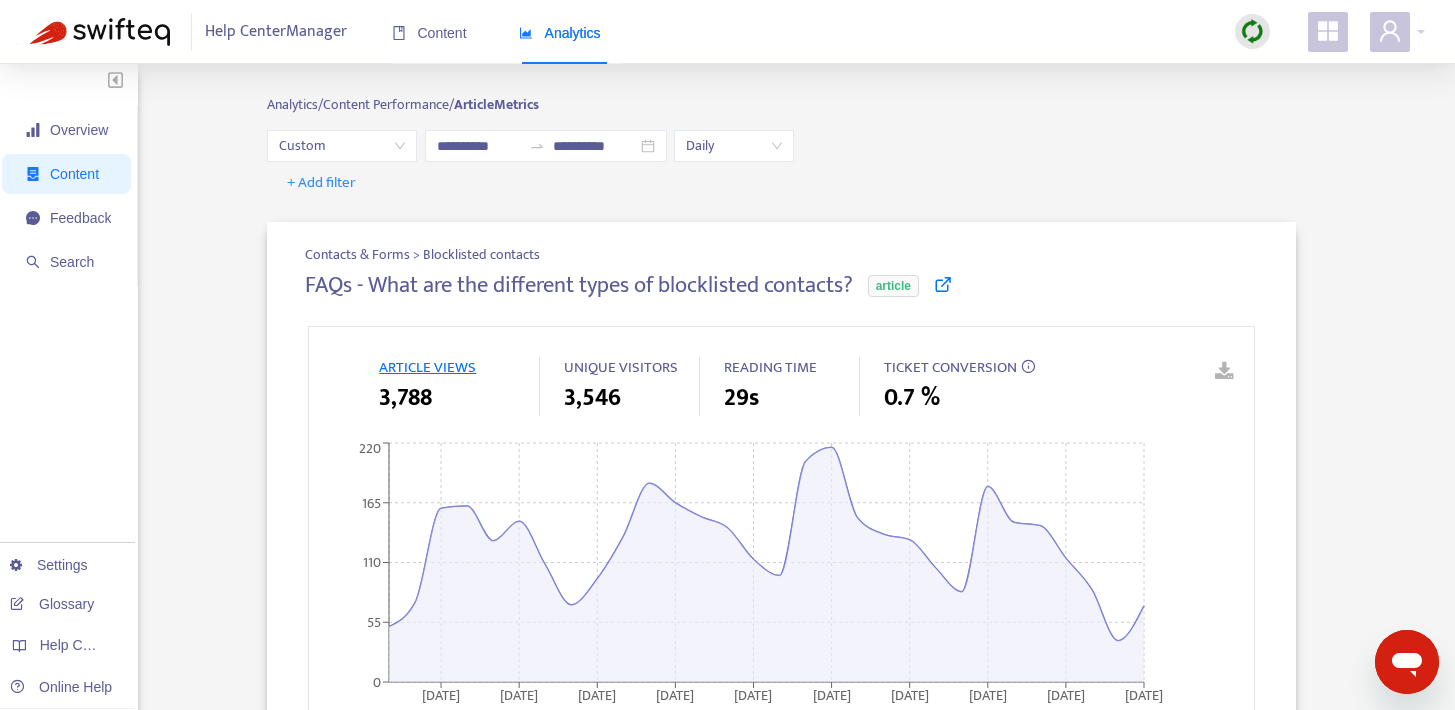 click on "Content" at bounding box center (74, 174) 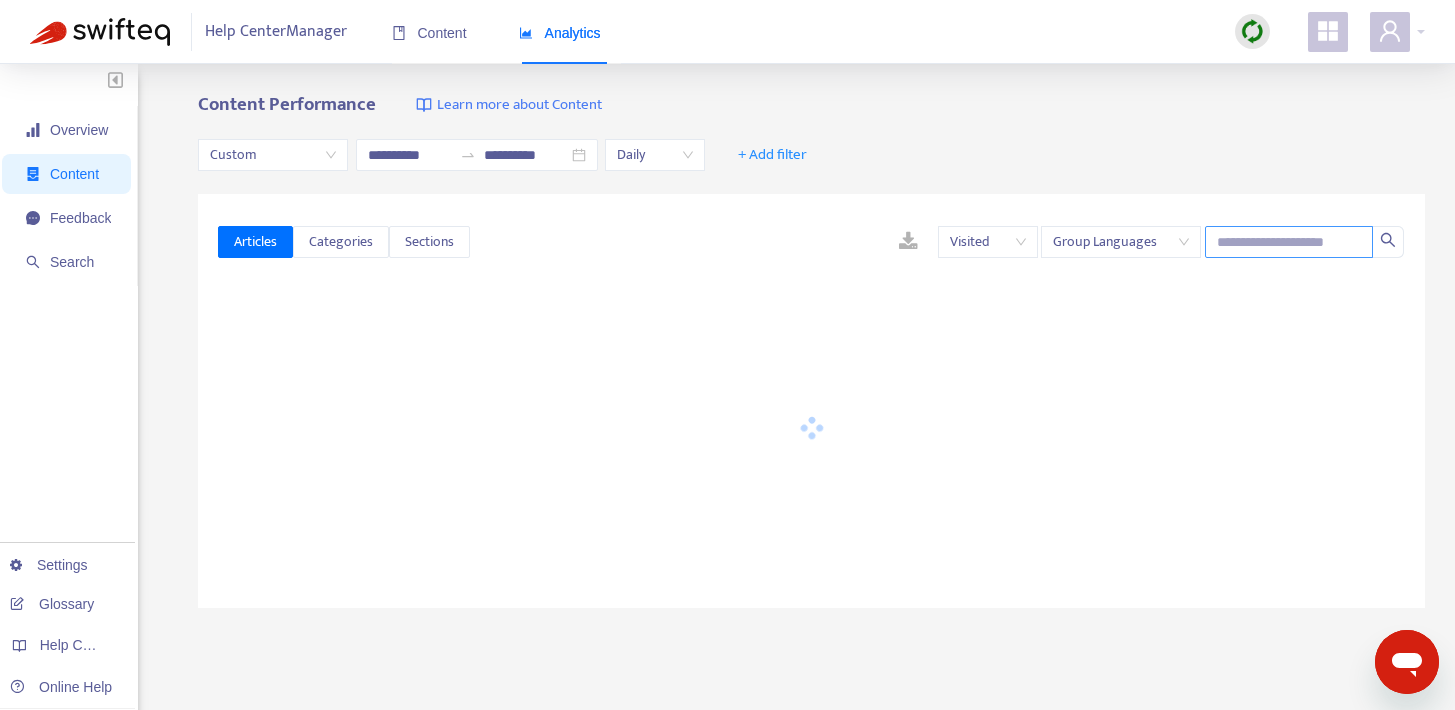click at bounding box center [1289, 242] 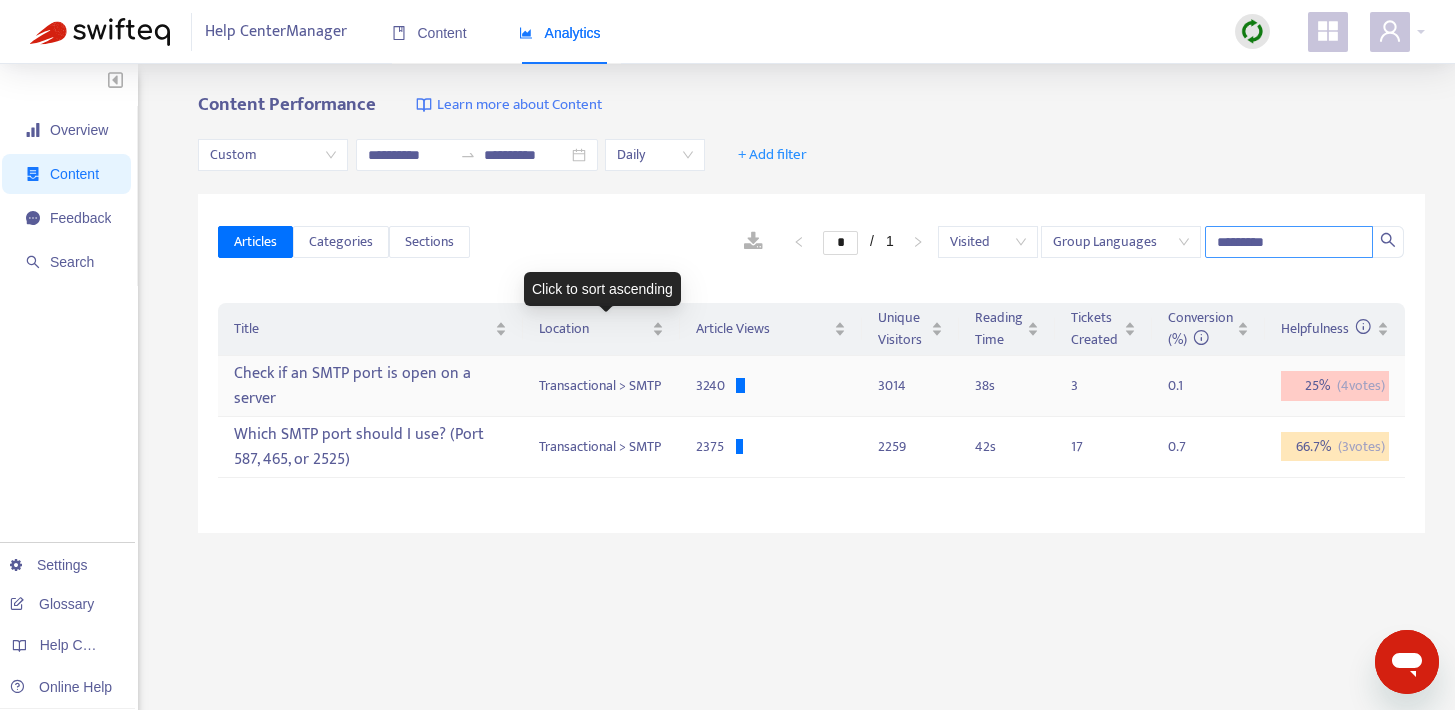 type on "*********" 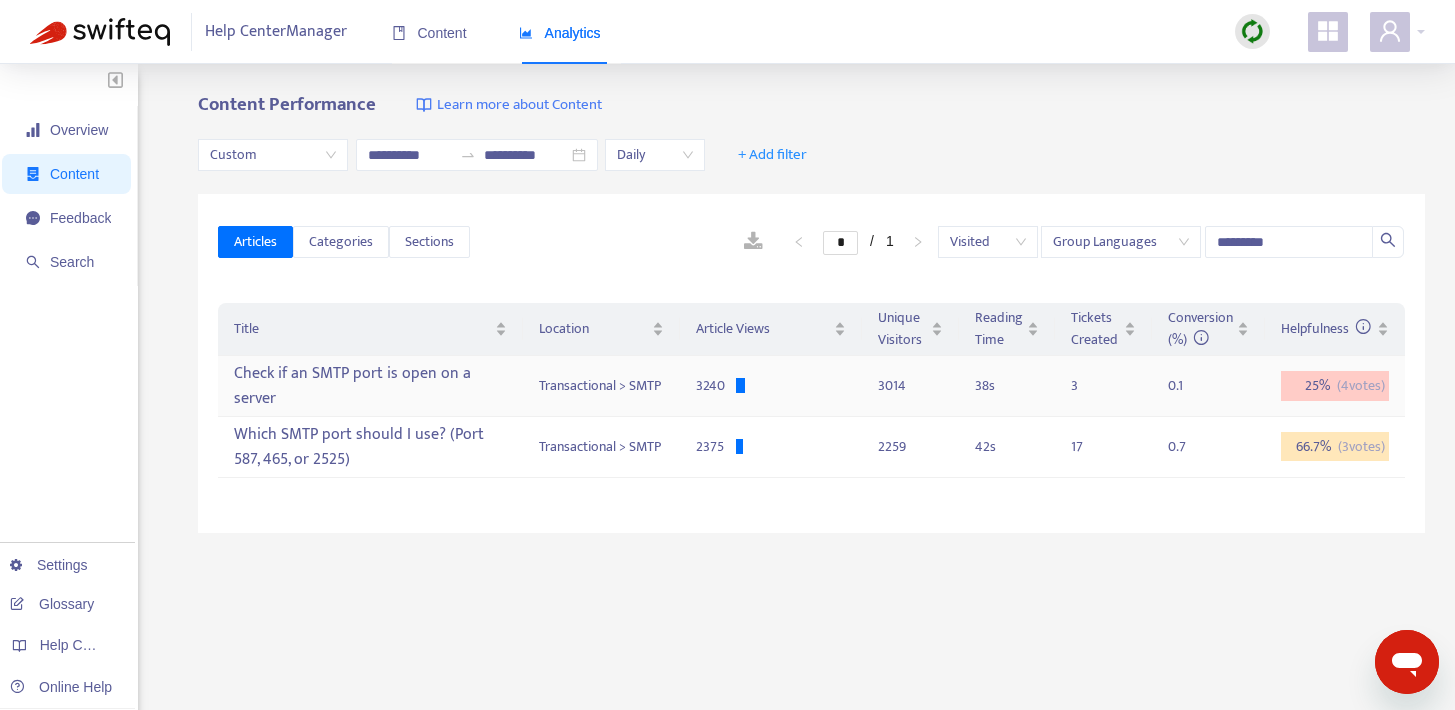 click on "Check if an SMTP port is open on a server" at bounding box center (370, 386) 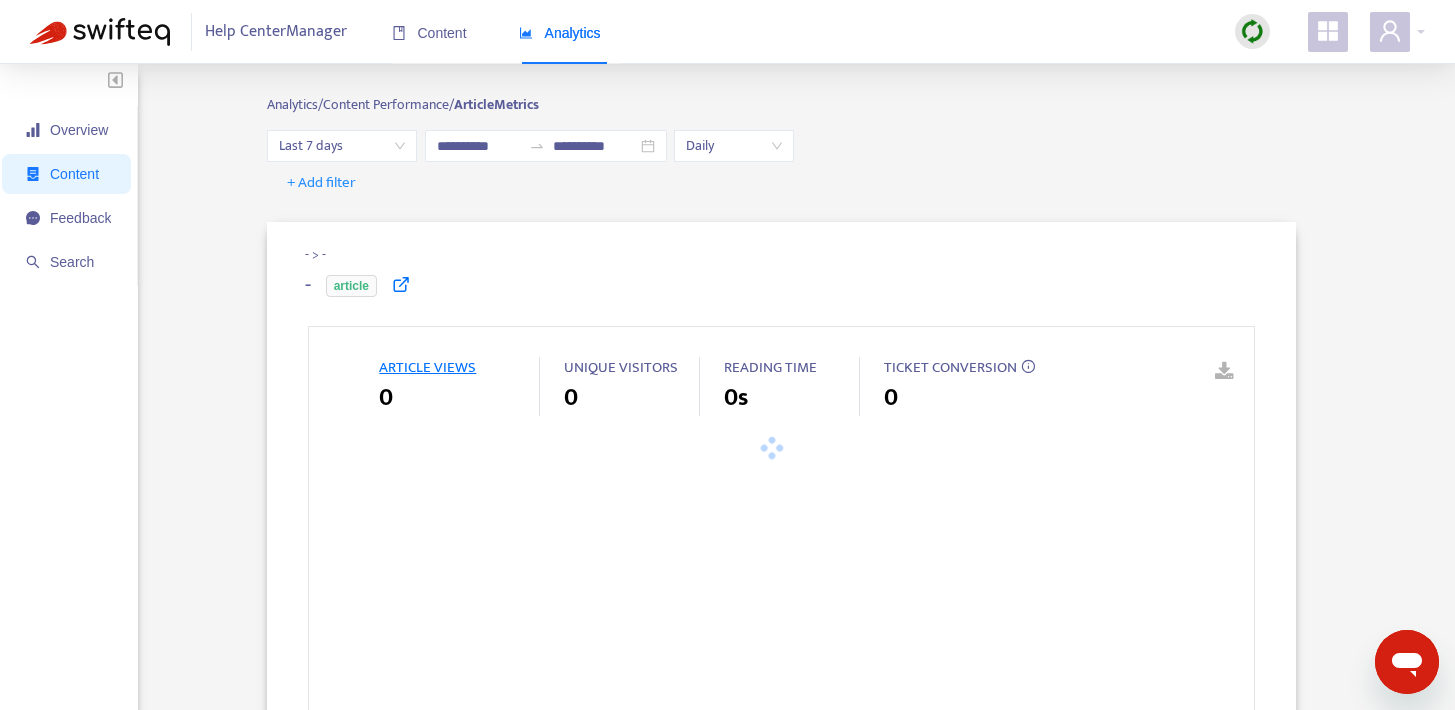 type on "**********" 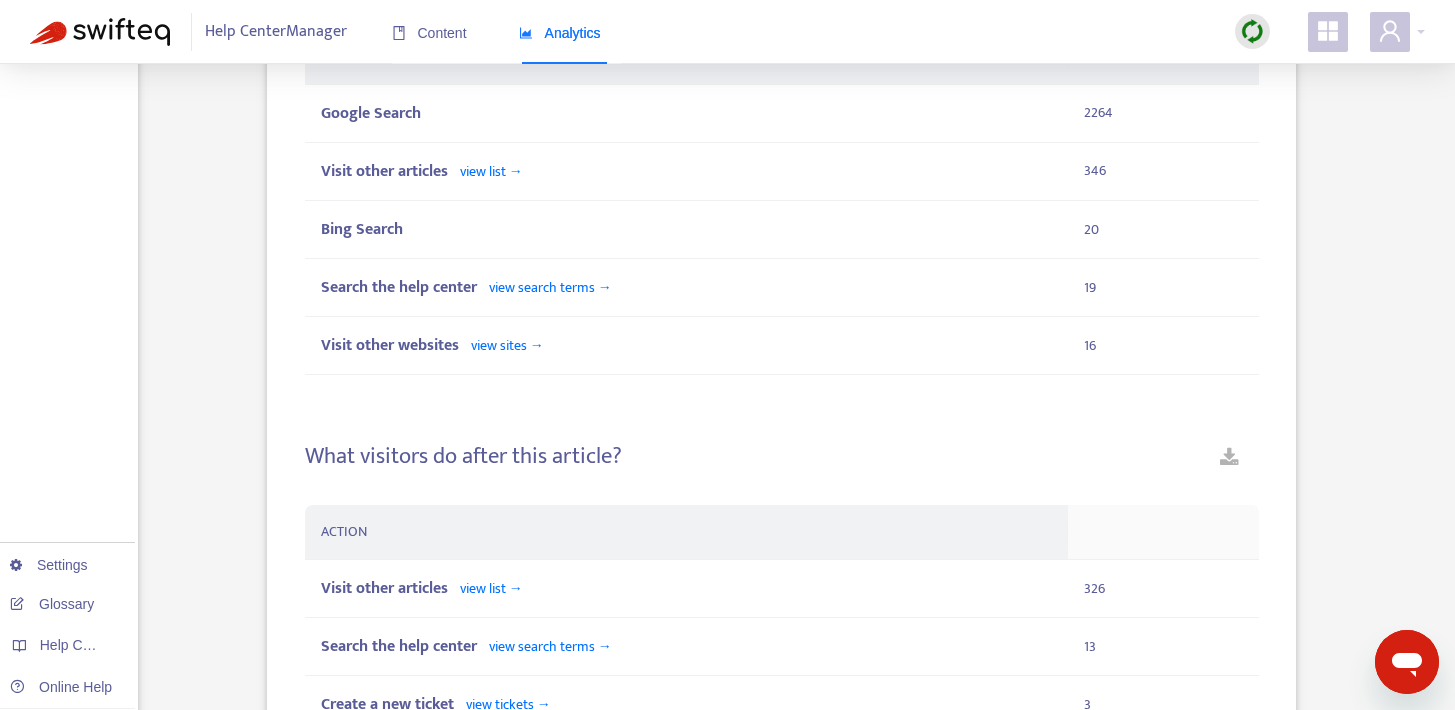 scroll, scrollTop: 1369, scrollLeft: 0, axis: vertical 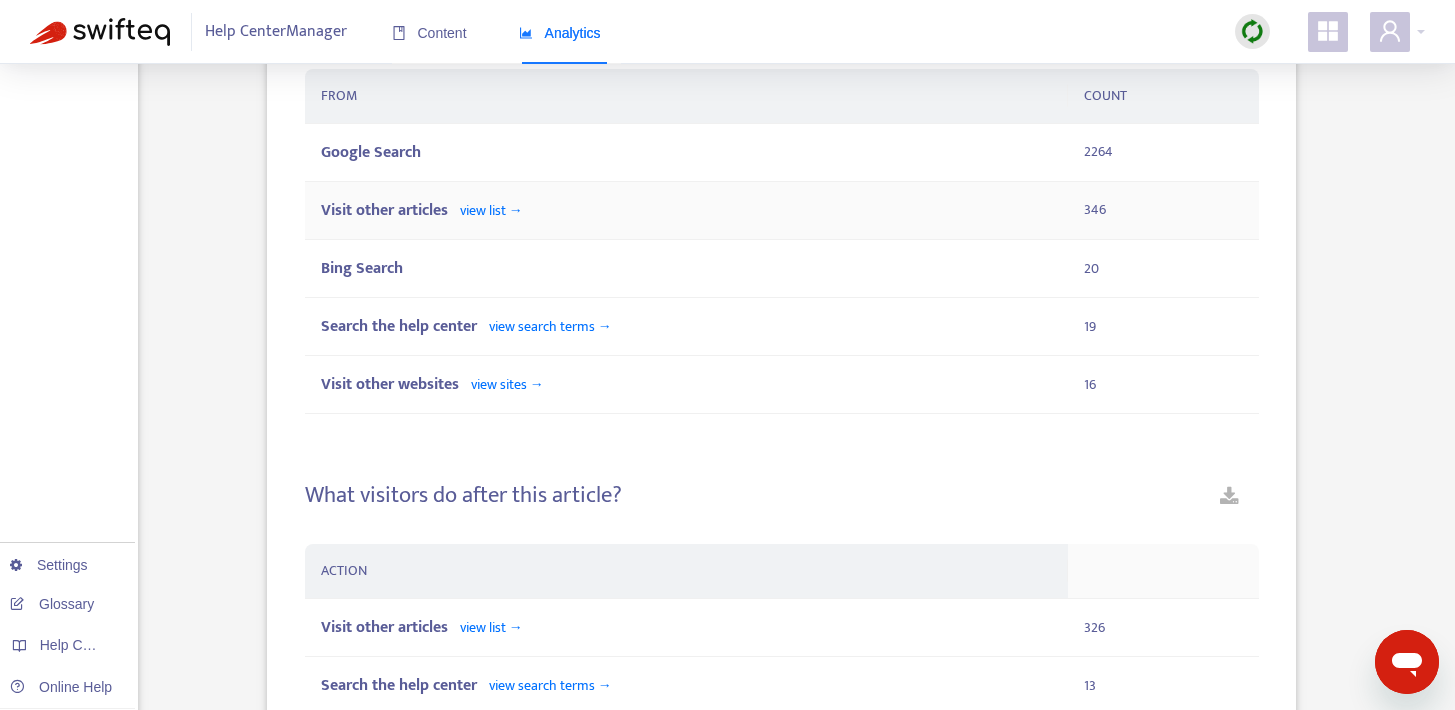 click on "view list →" at bounding box center (491, 210) 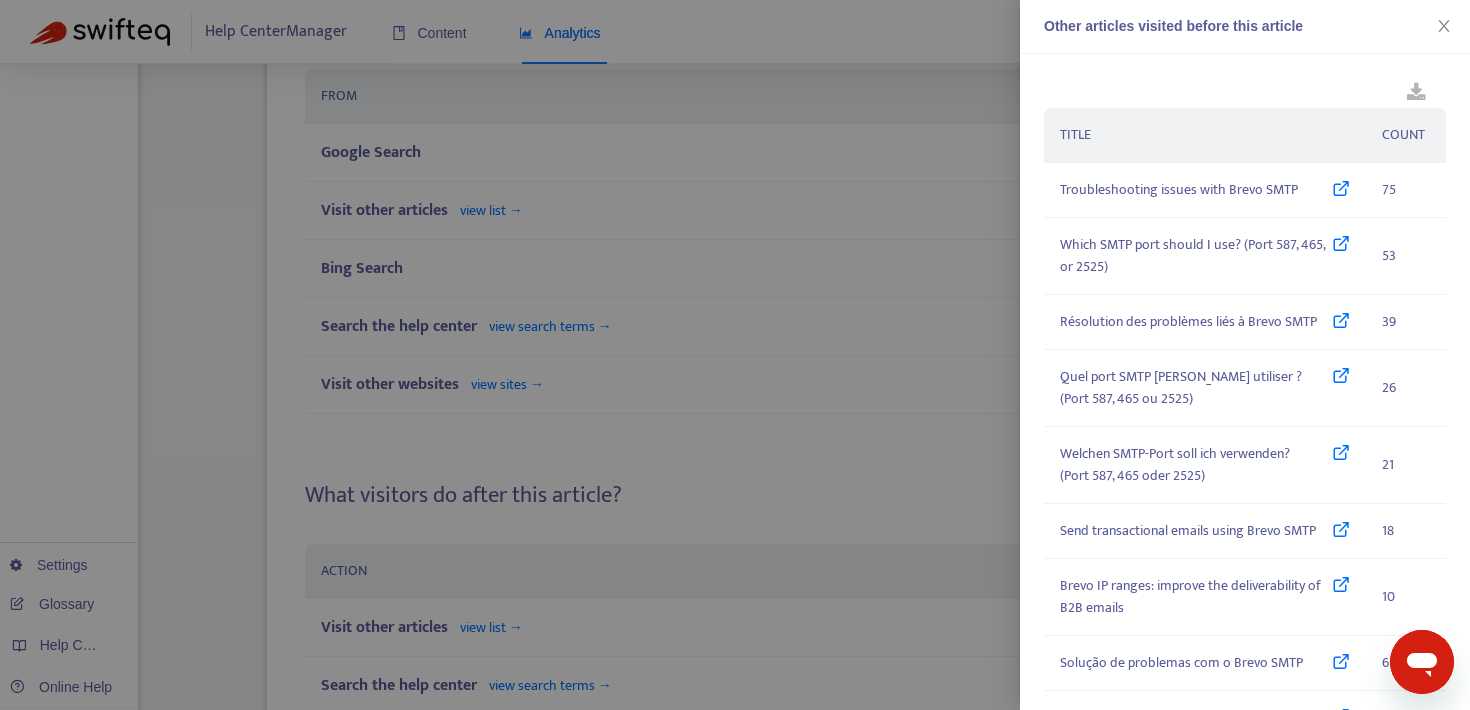 click at bounding box center [735, 355] 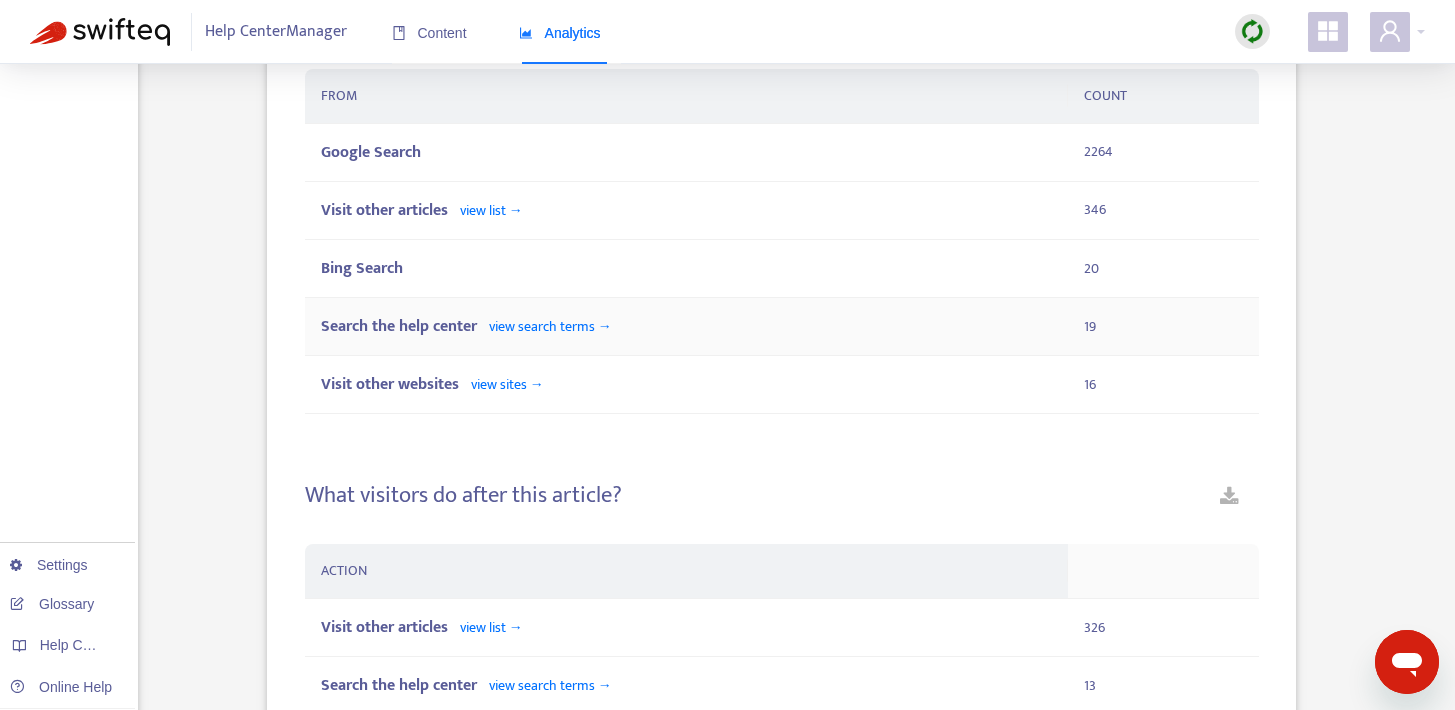 click on "view search terms →" at bounding box center (550, 326) 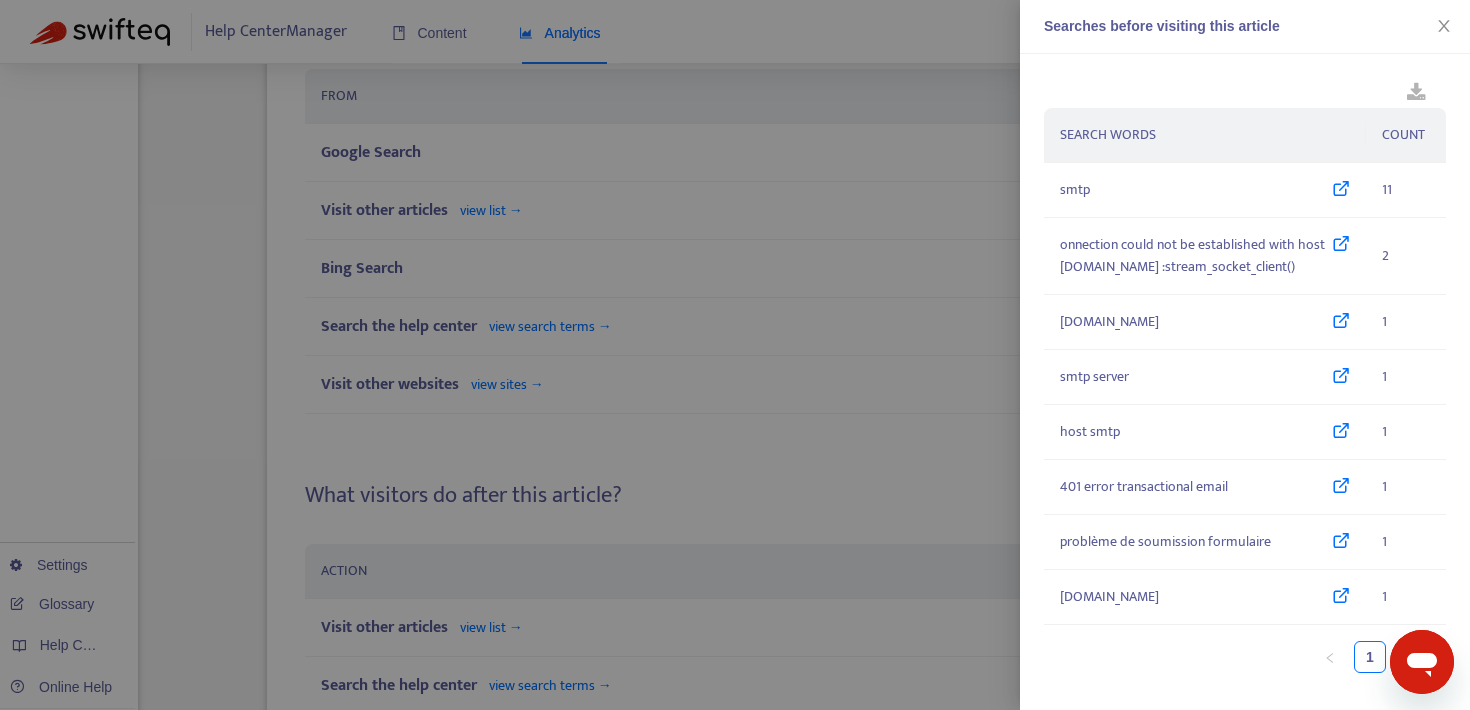 click at bounding box center [735, 355] 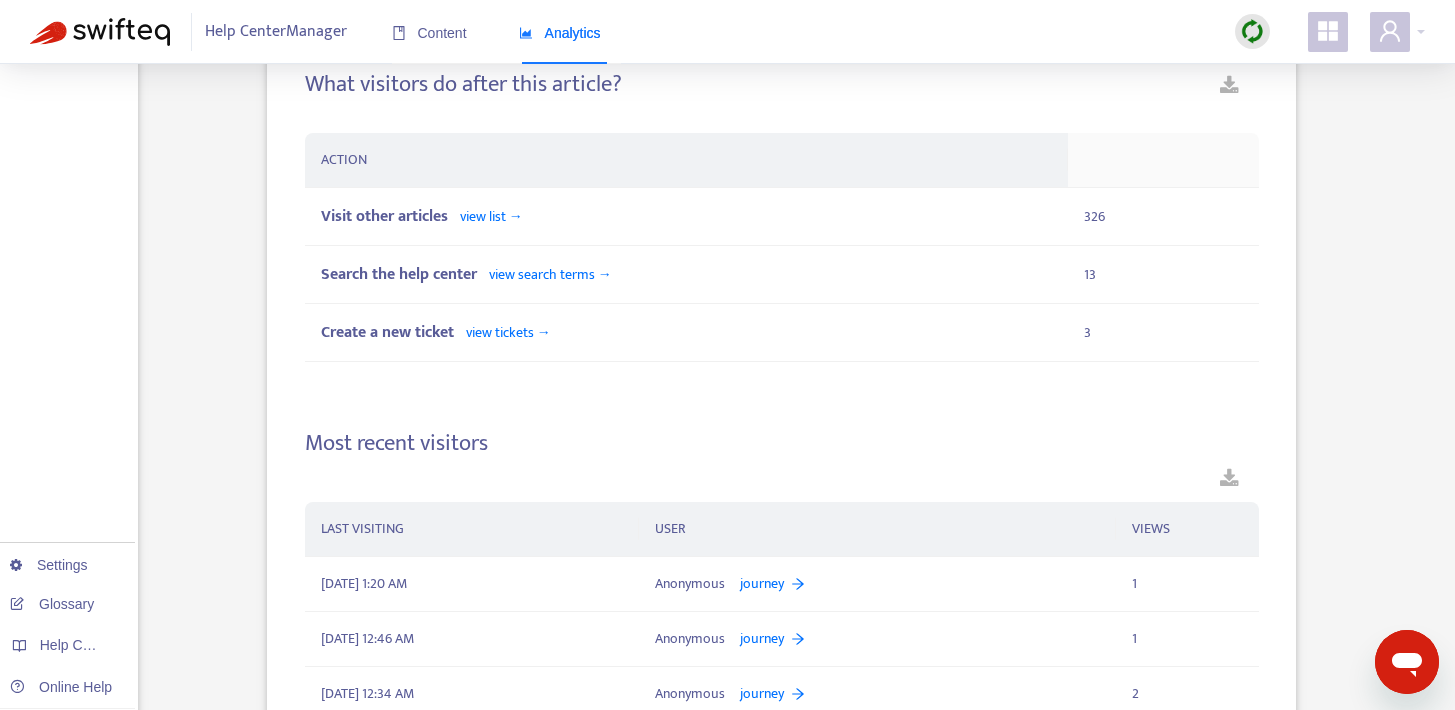 scroll, scrollTop: 1782, scrollLeft: 0, axis: vertical 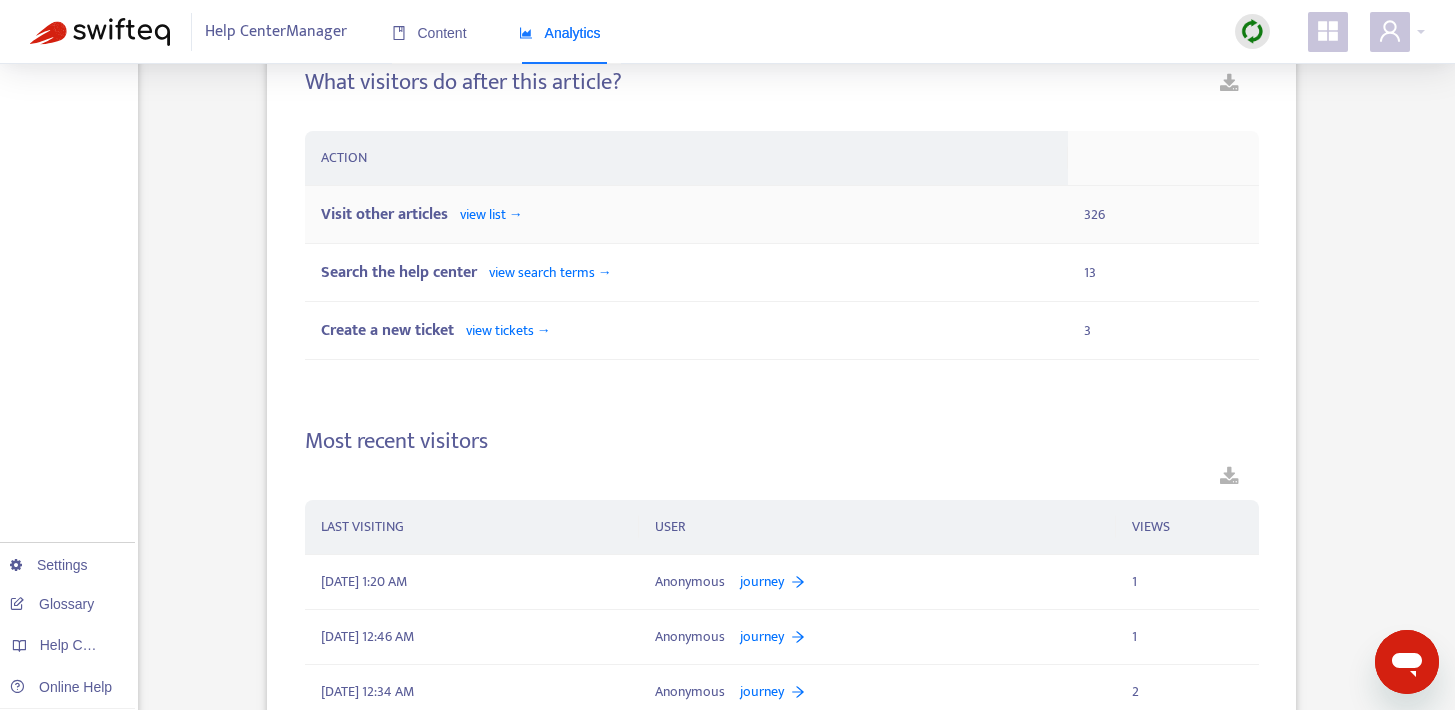 click on "view list →" at bounding box center (491, 214) 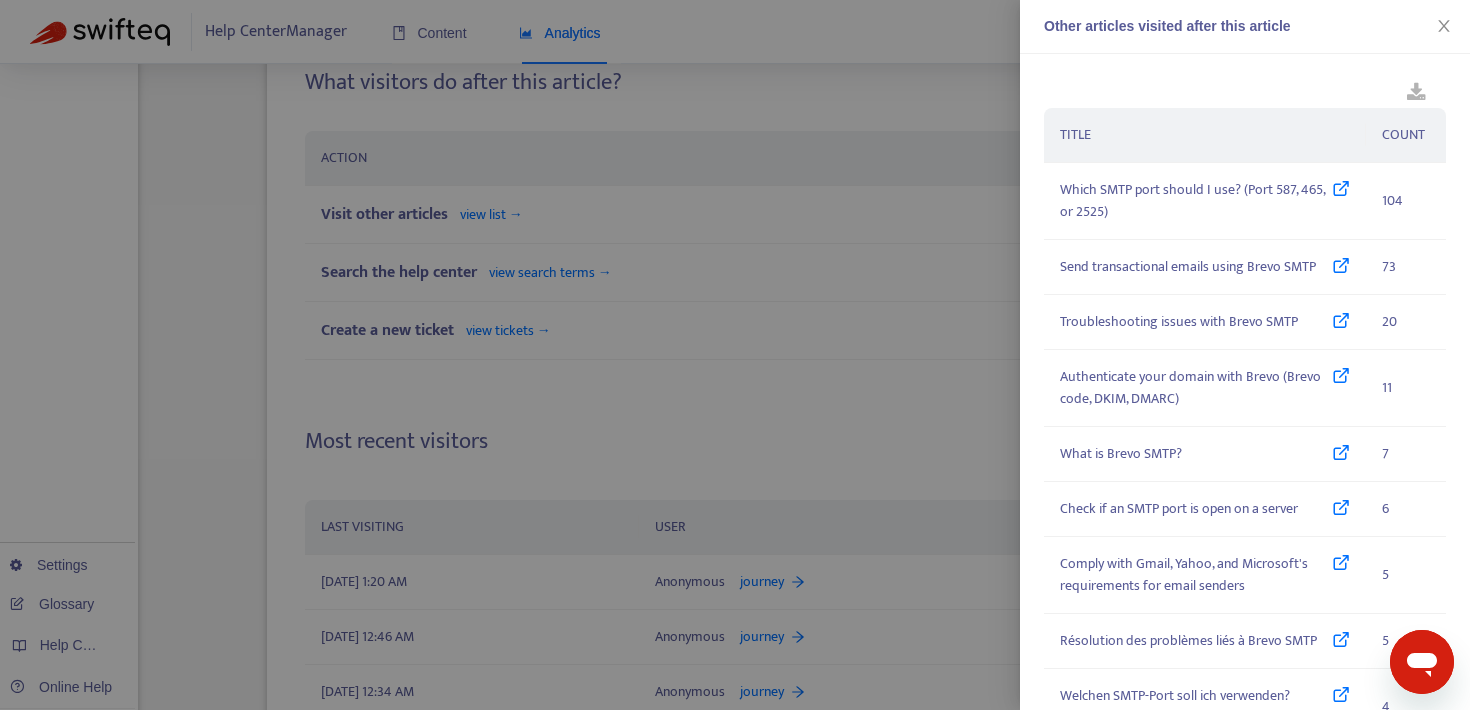 click at bounding box center [735, 355] 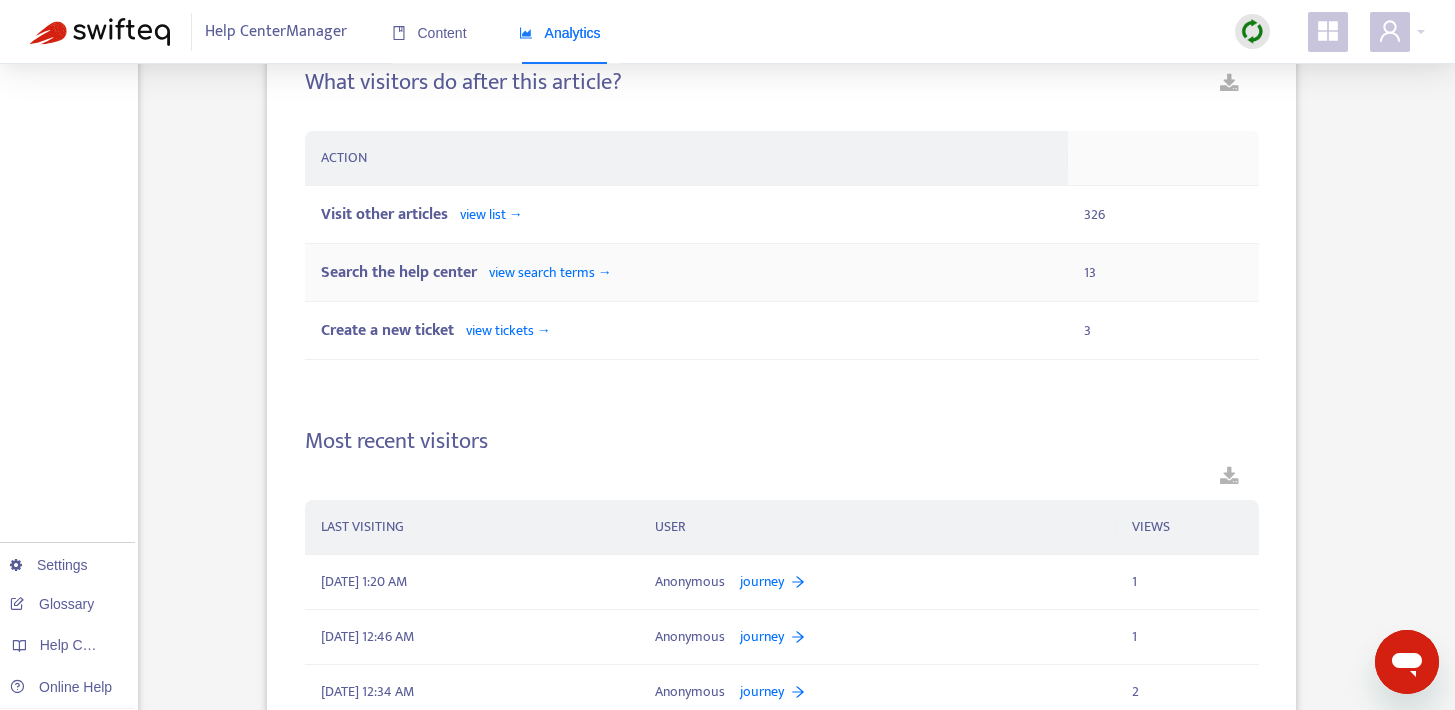 click on "Search the help center view search terms →" at bounding box center [686, 273] 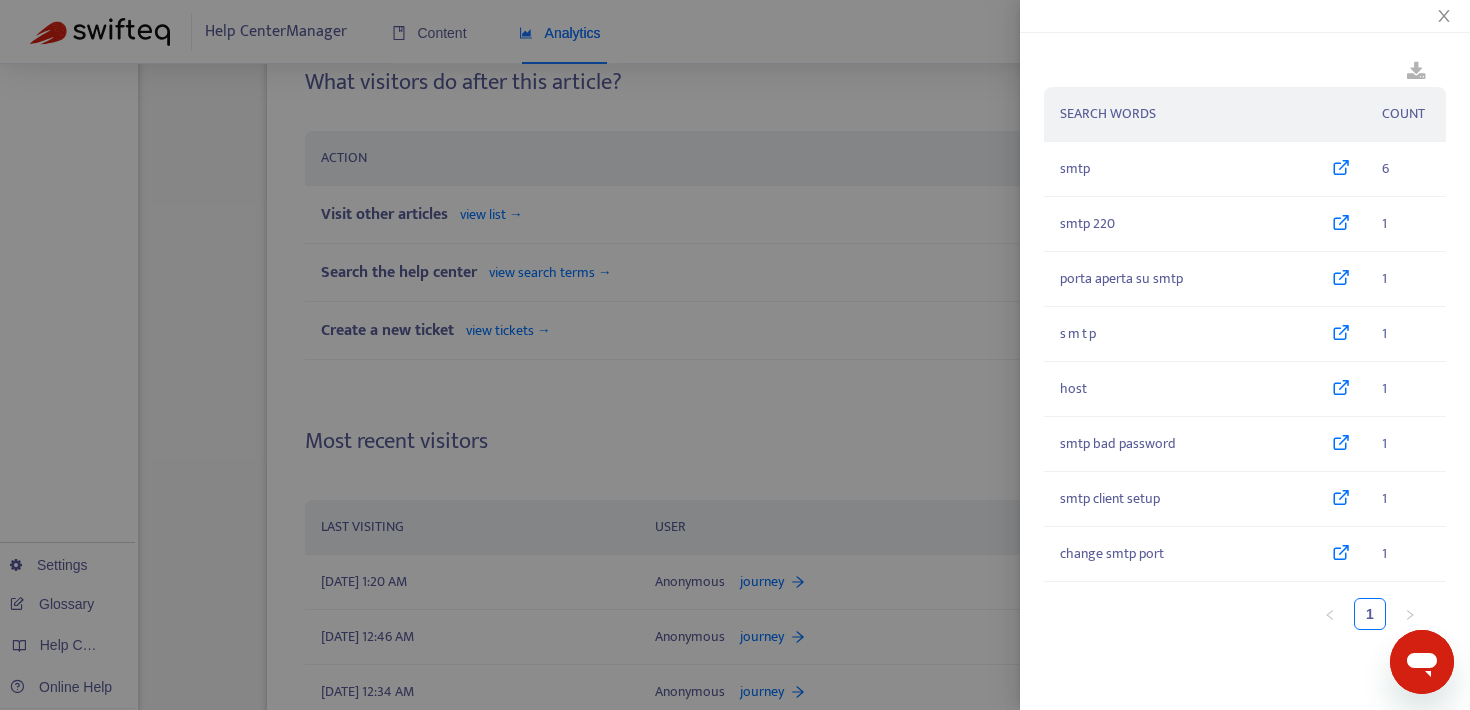 click at bounding box center (735, 355) 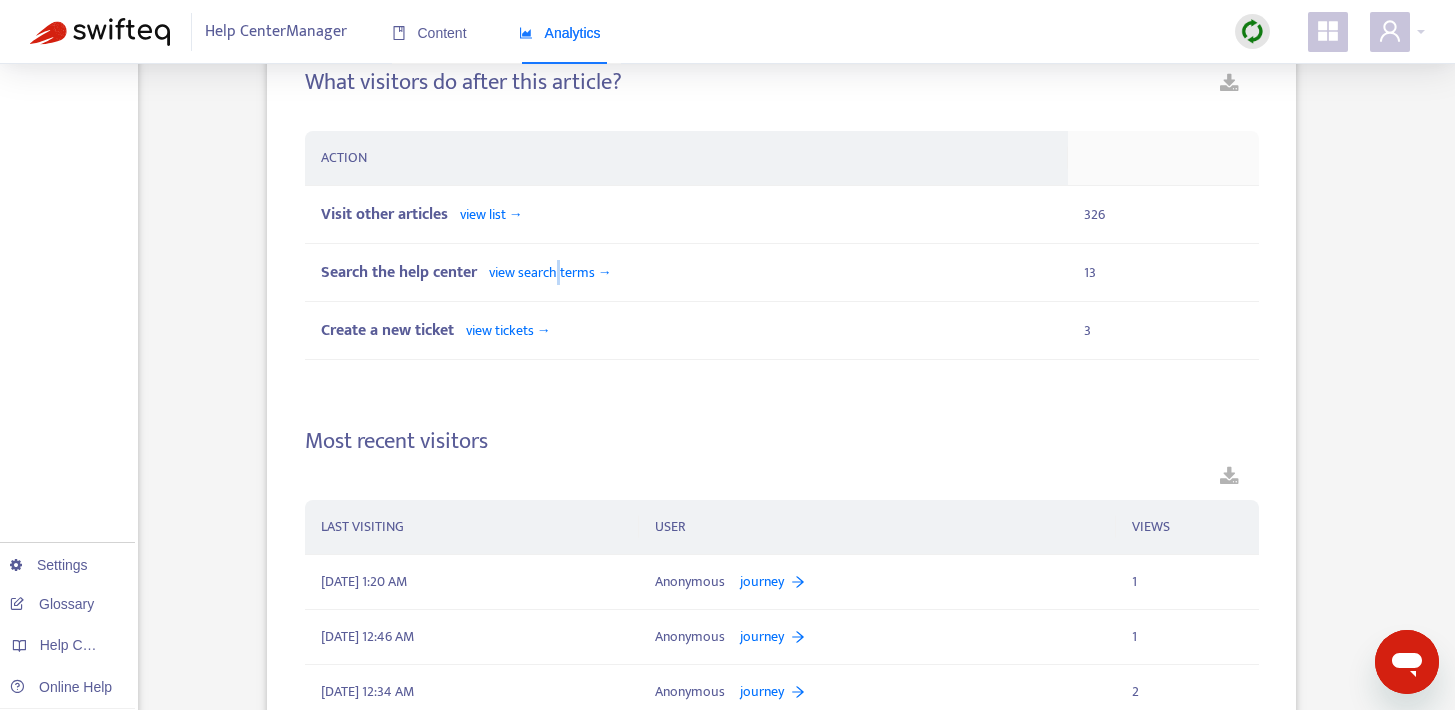 click on "view search terms →" at bounding box center (550, 272) 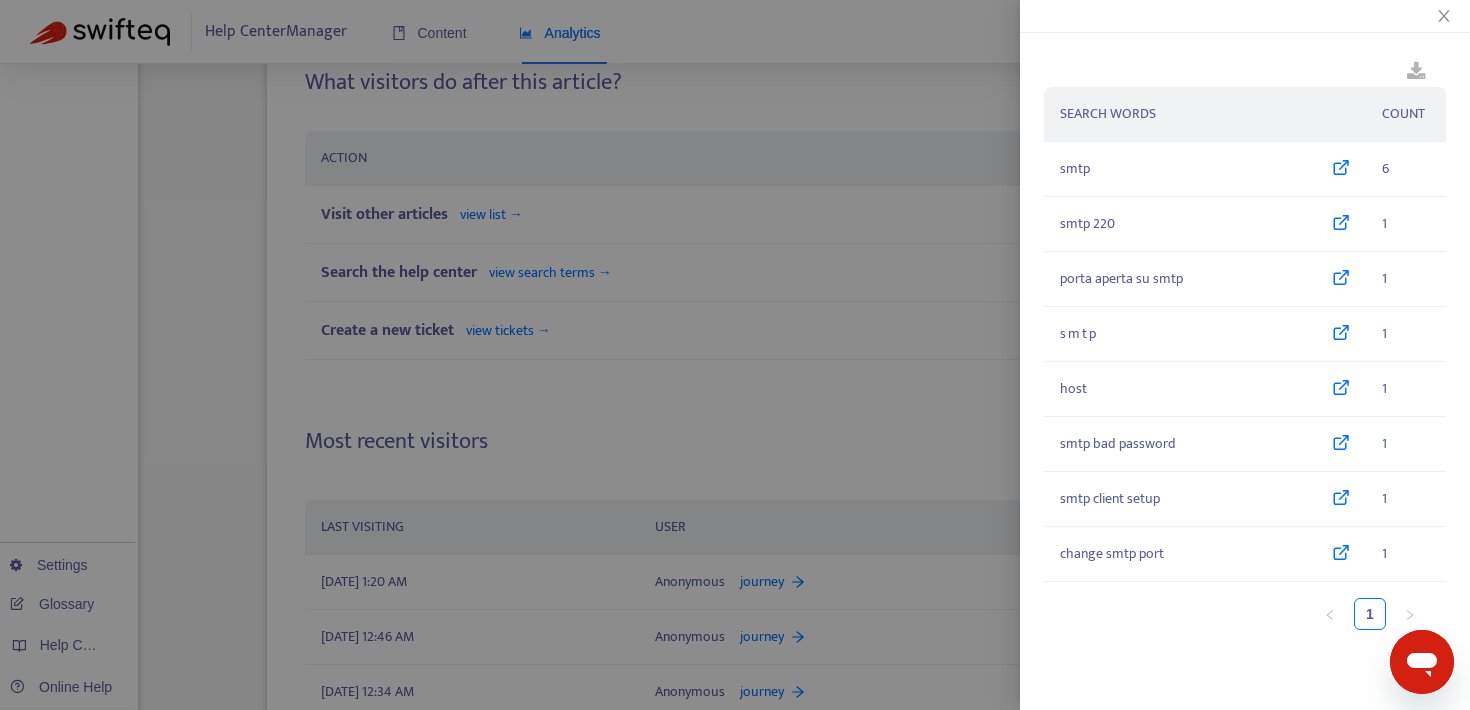 click at bounding box center [735, 355] 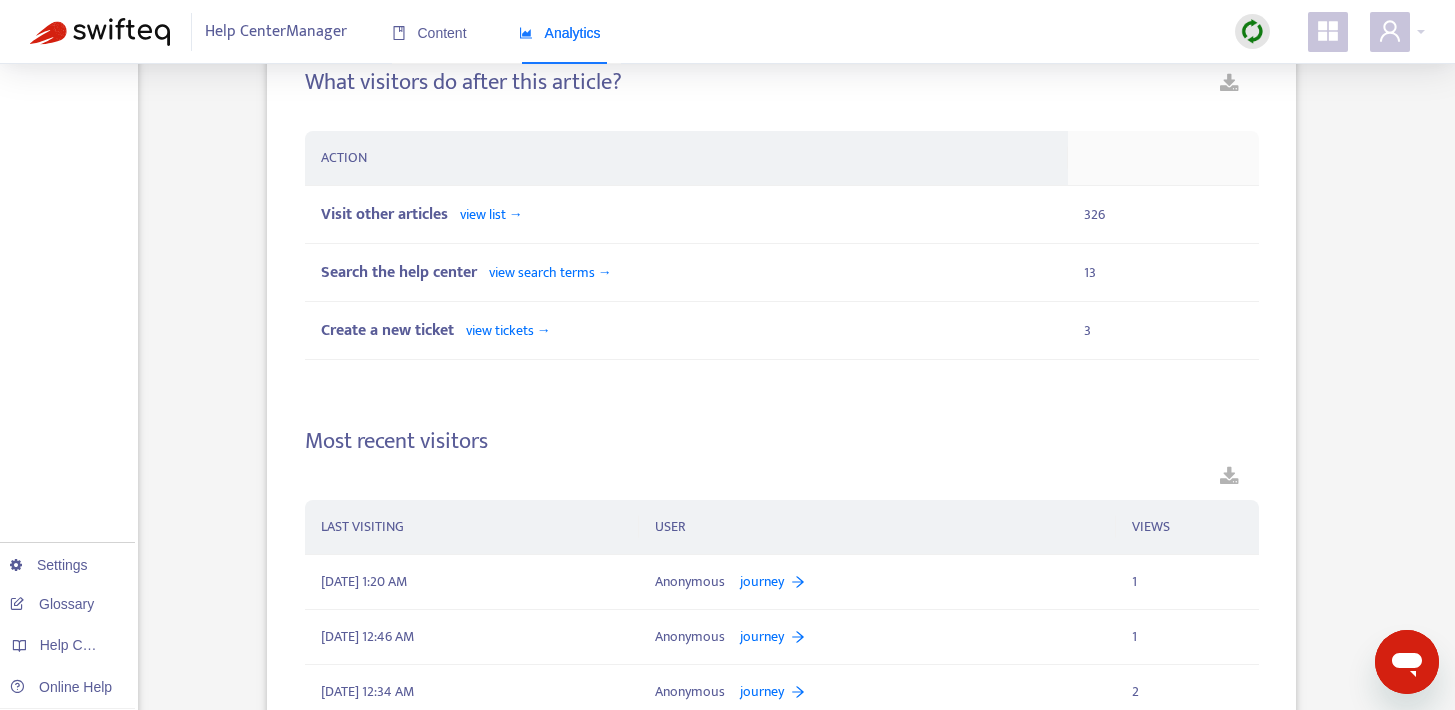 scroll, scrollTop: 0, scrollLeft: 0, axis: both 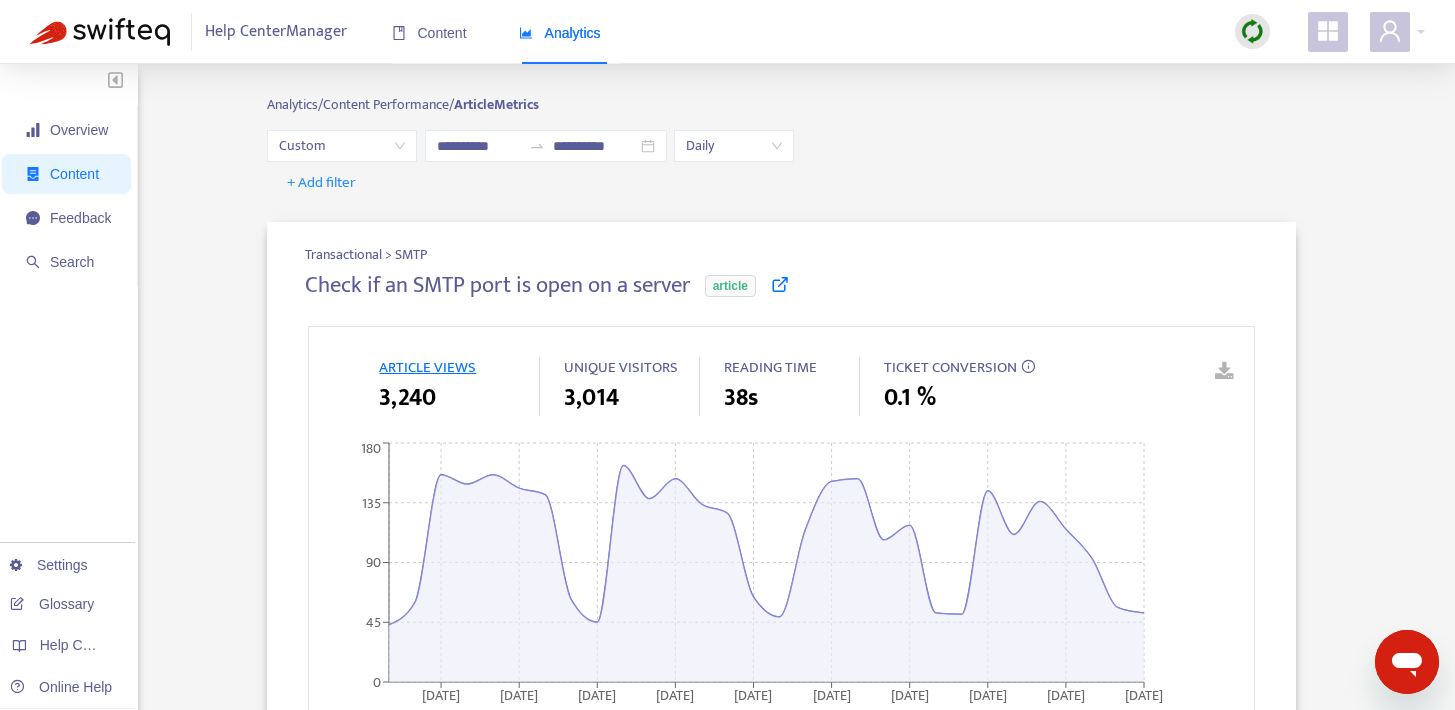 click on "Content" at bounding box center (74, 174) 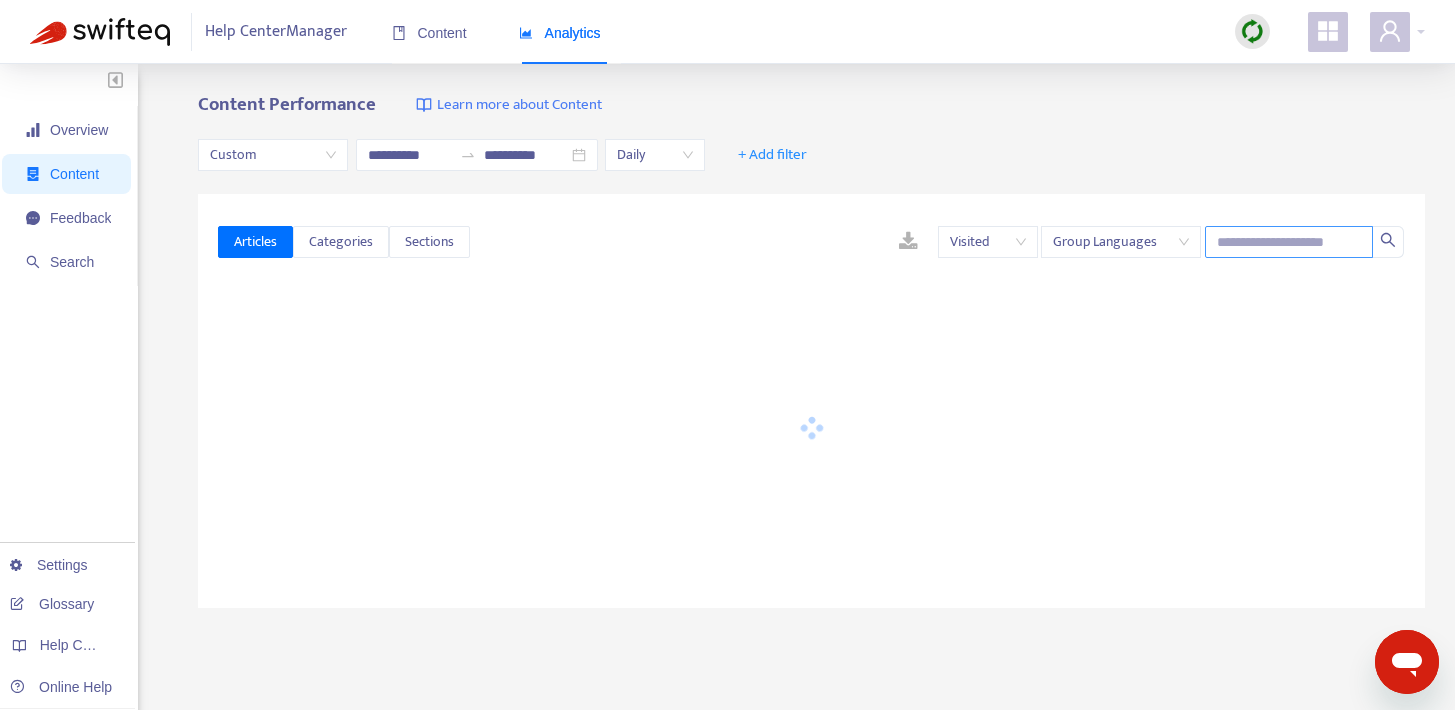 click at bounding box center (1289, 242) 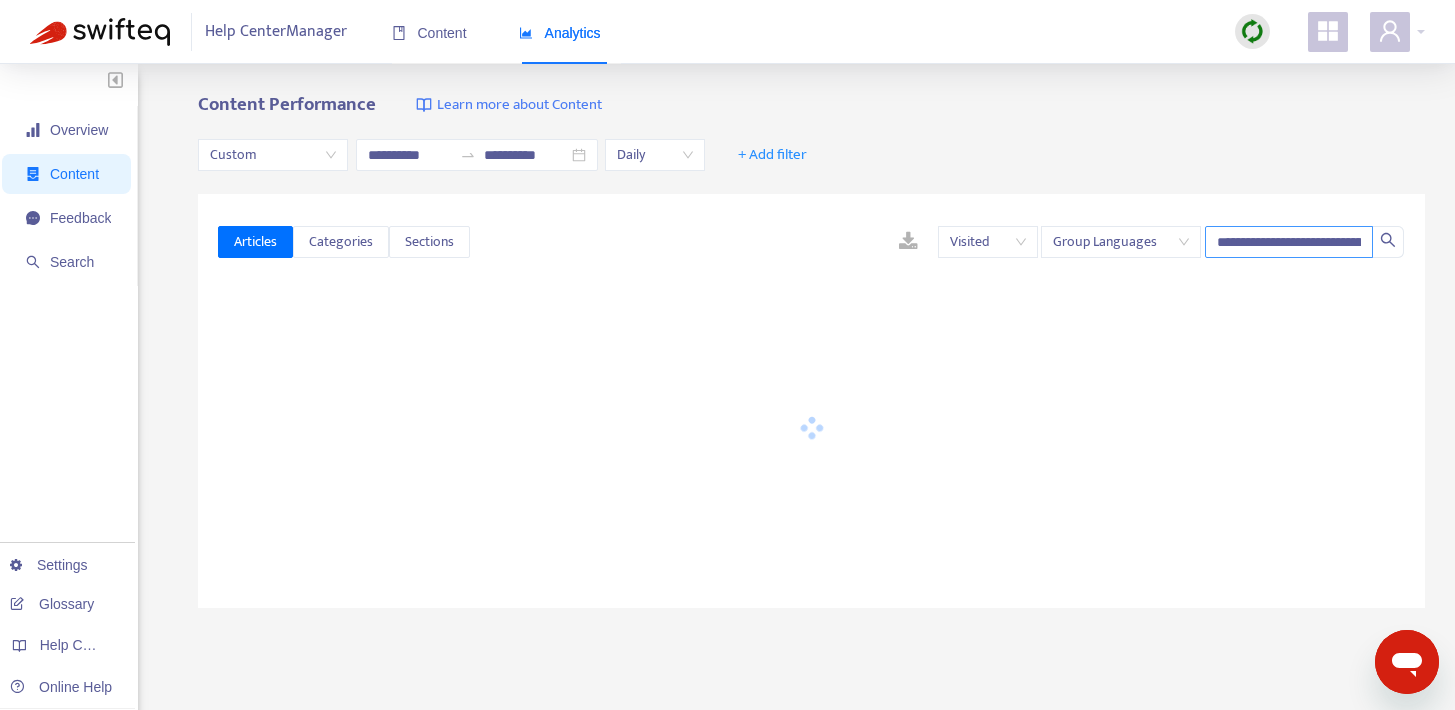 scroll, scrollTop: 0, scrollLeft: 72, axis: horizontal 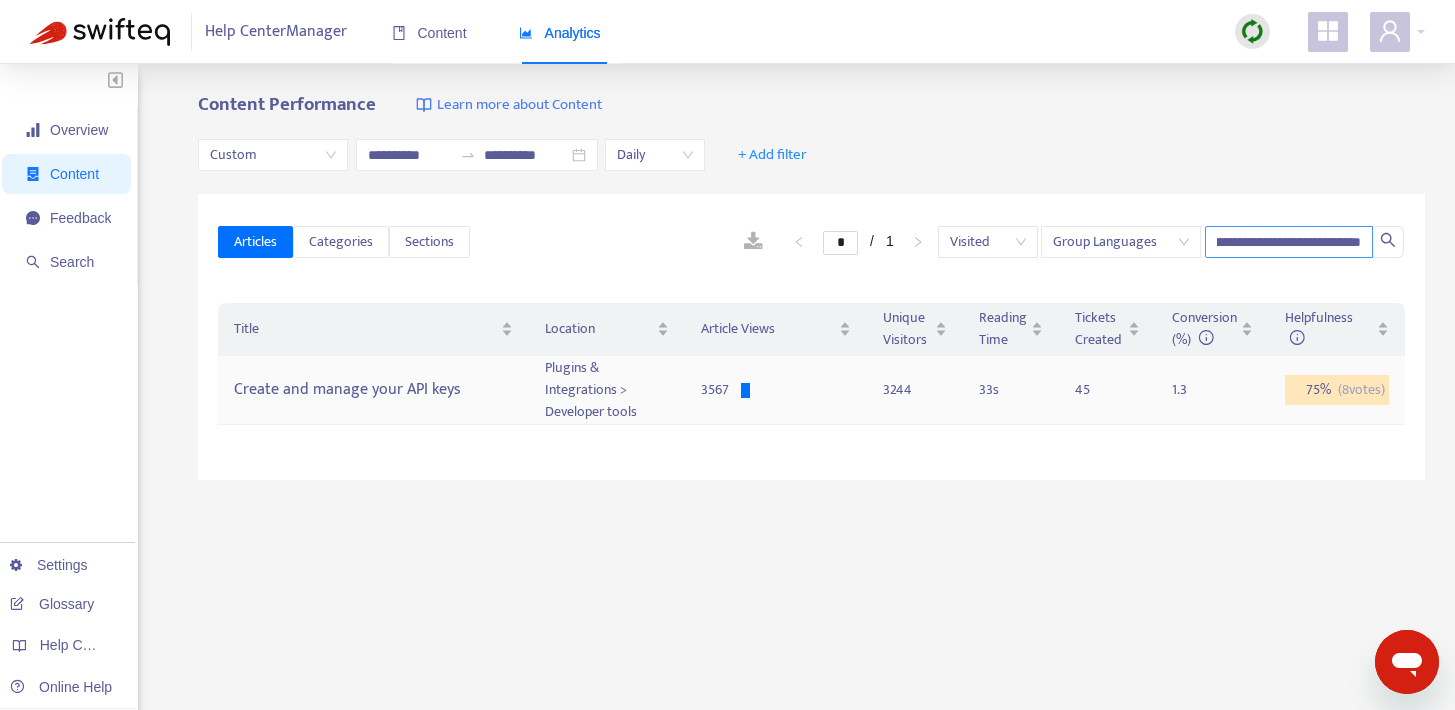 type on "**********" 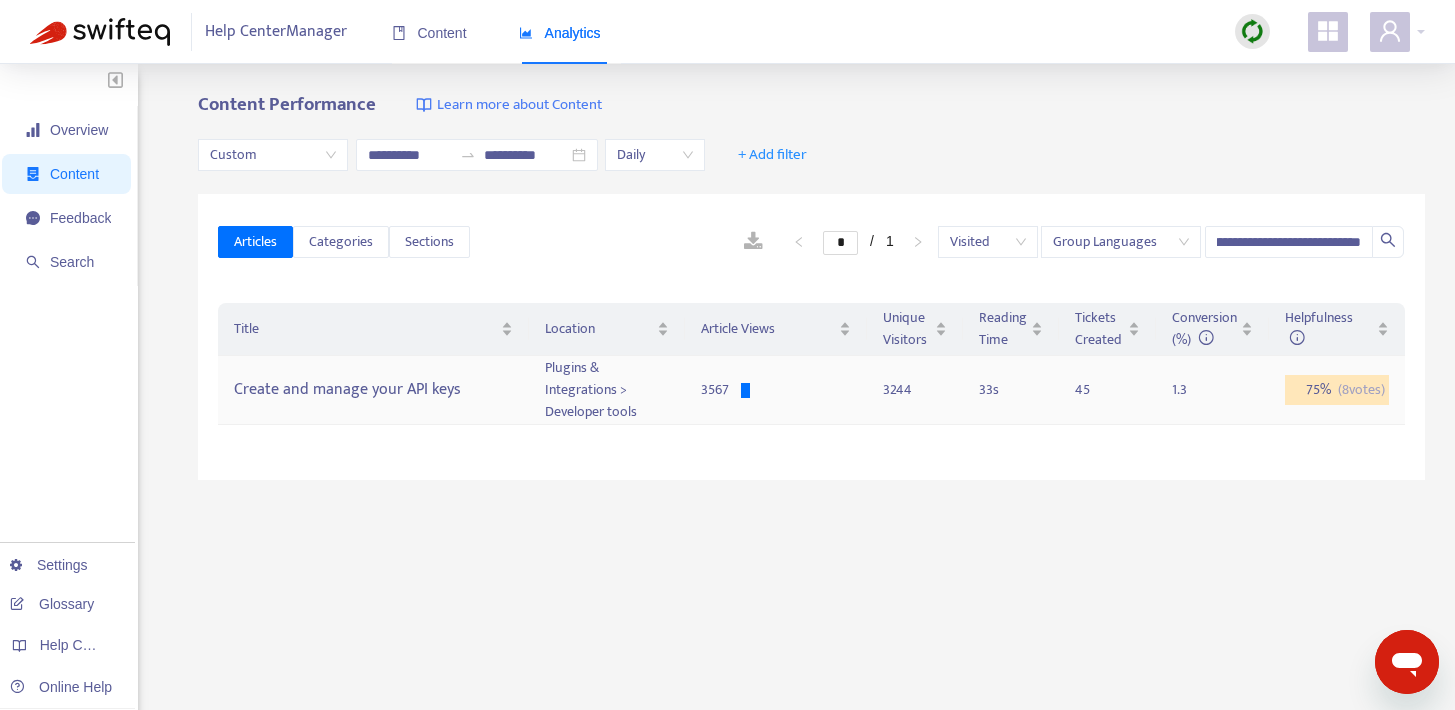 click on "Create and manage your API keys" at bounding box center [373, 390] 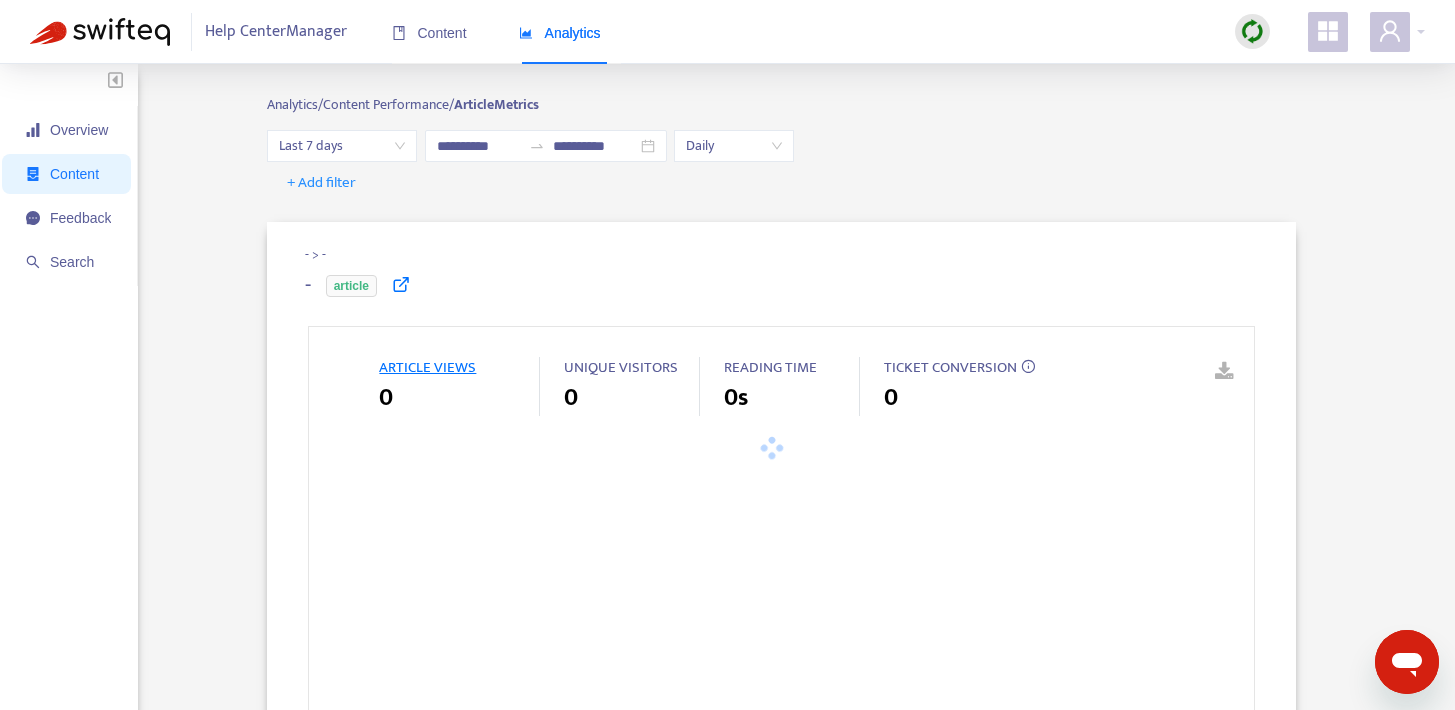 type on "**********" 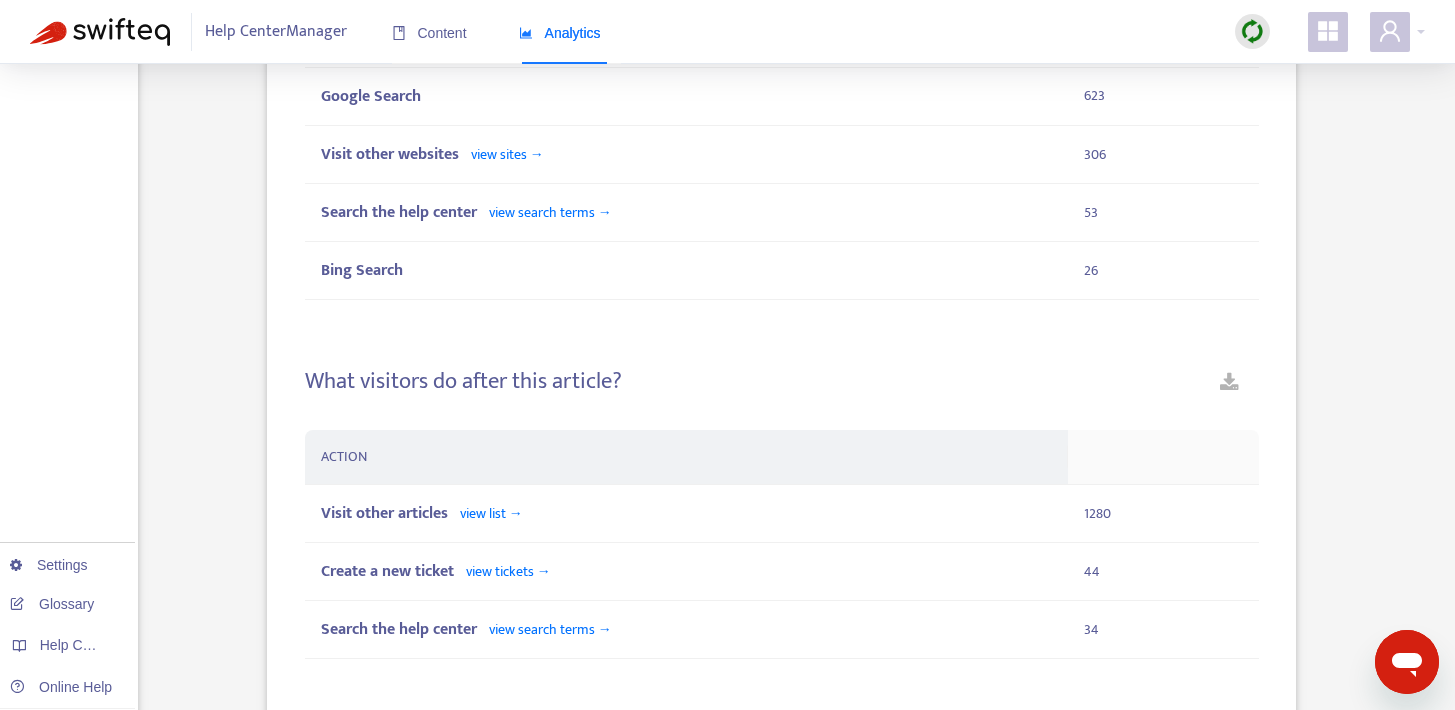 scroll, scrollTop: 1369, scrollLeft: 0, axis: vertical 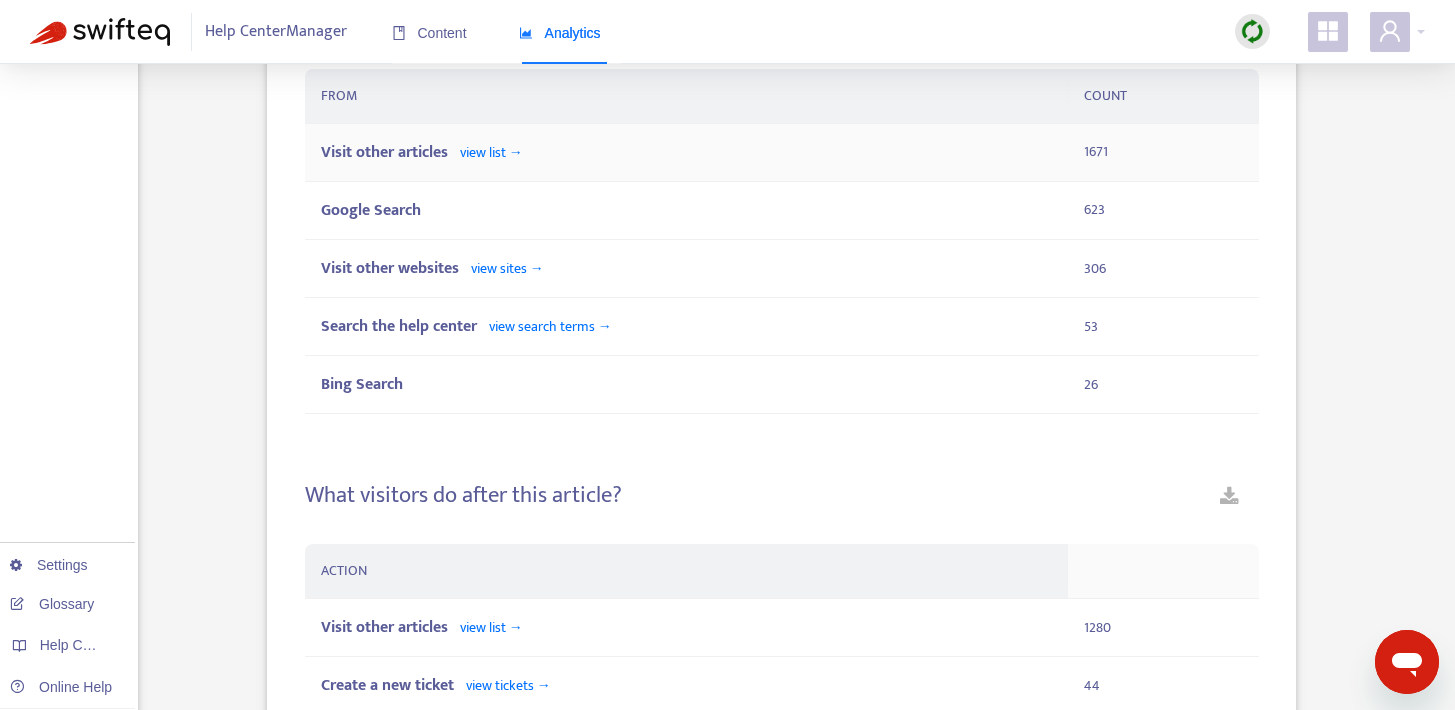 click on "Visit other articles view list →" at bounding box center [686, 153] 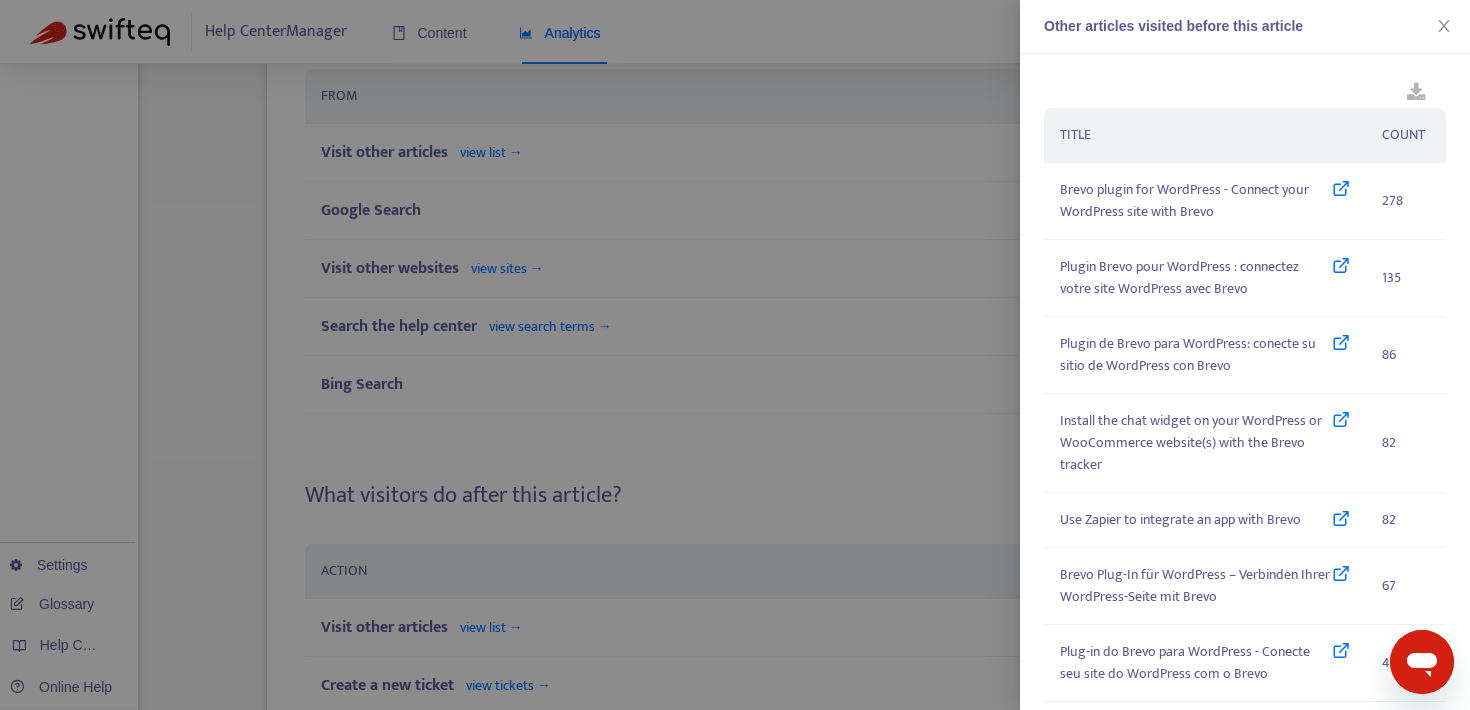 click at bounding box center (735, 355) 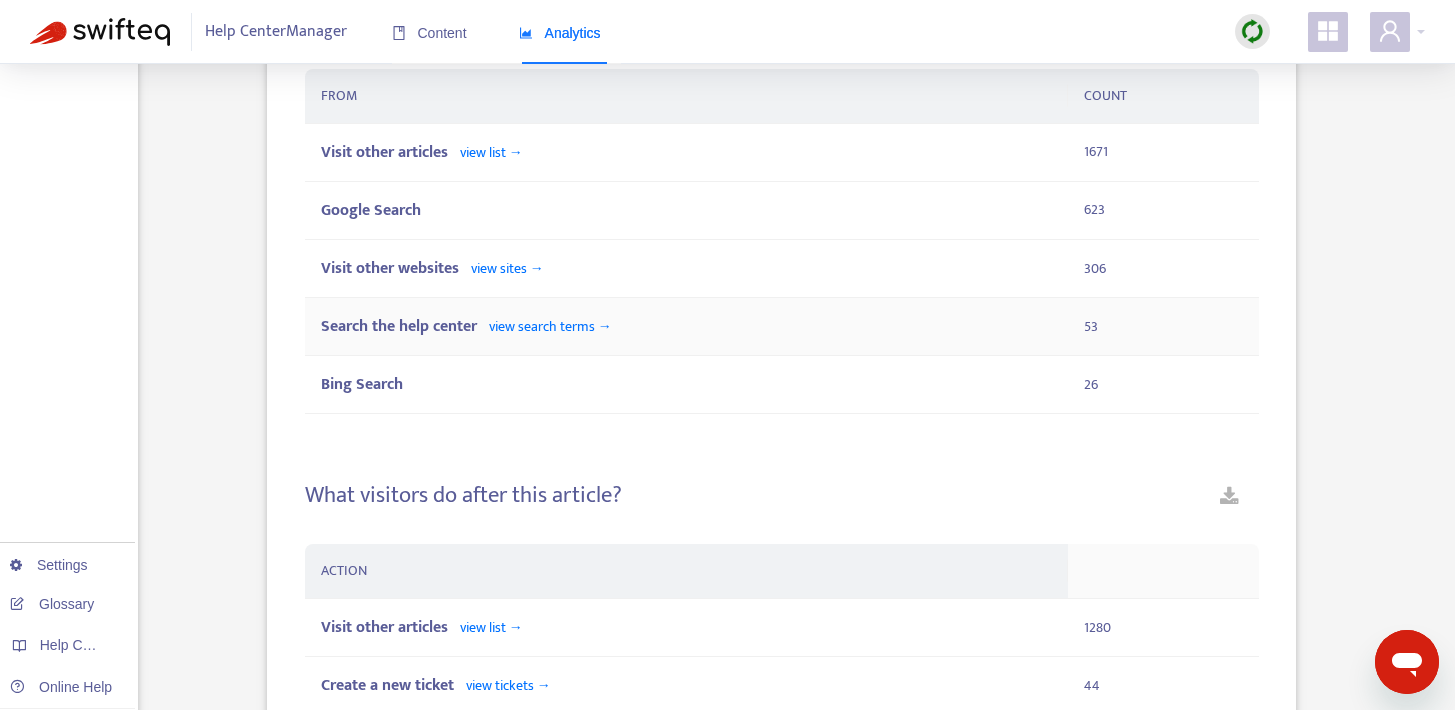 click on "view search terms →" at bounding box center (550, 326) 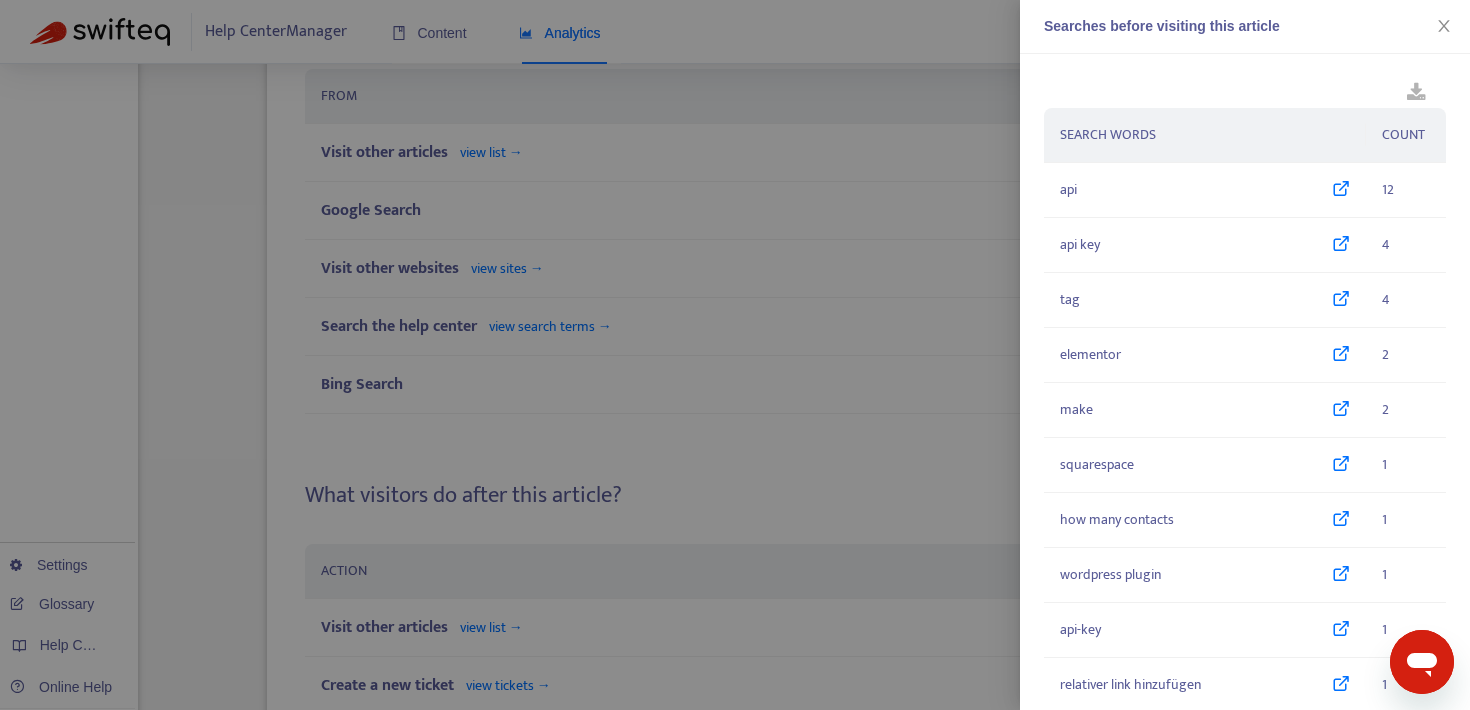 click at bounding box center (735, 355) 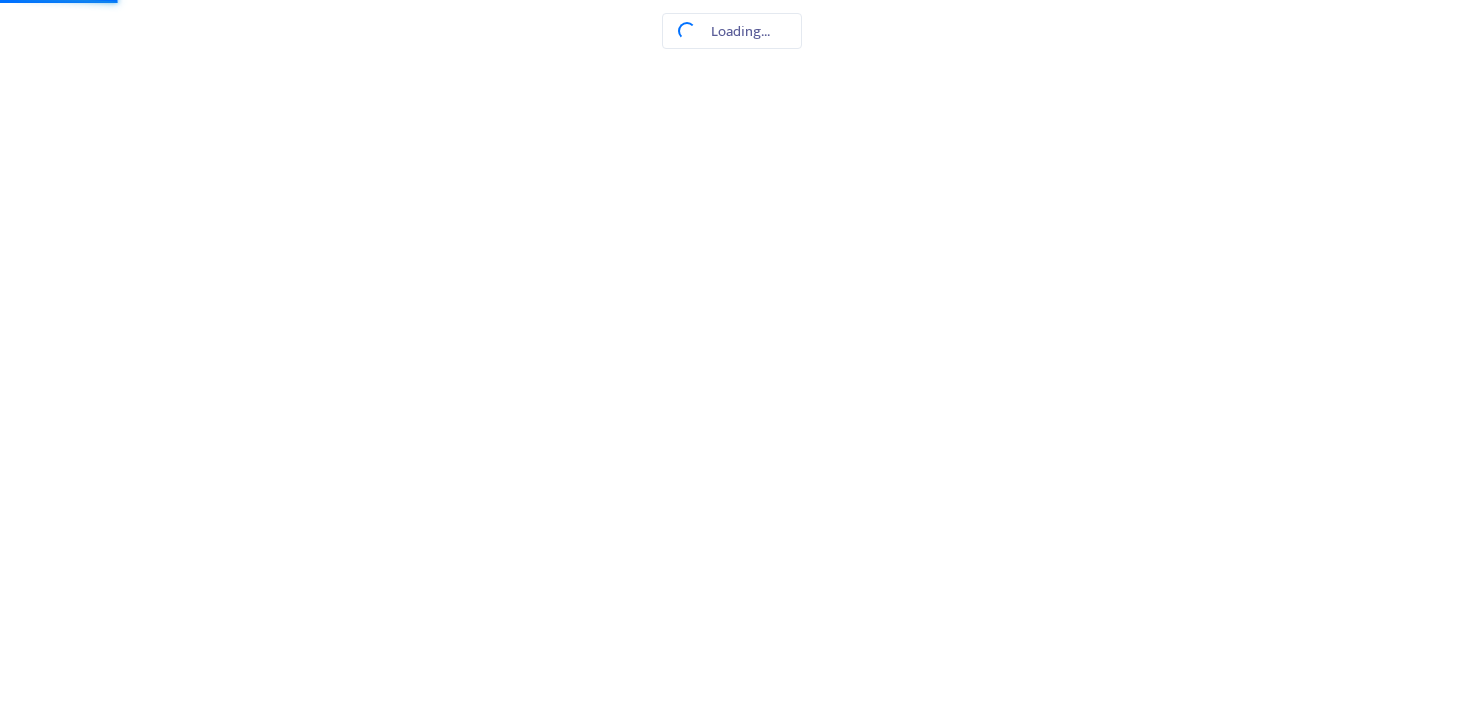 scroll, scrollTop: 0, scrollLeft: 0, axis: both 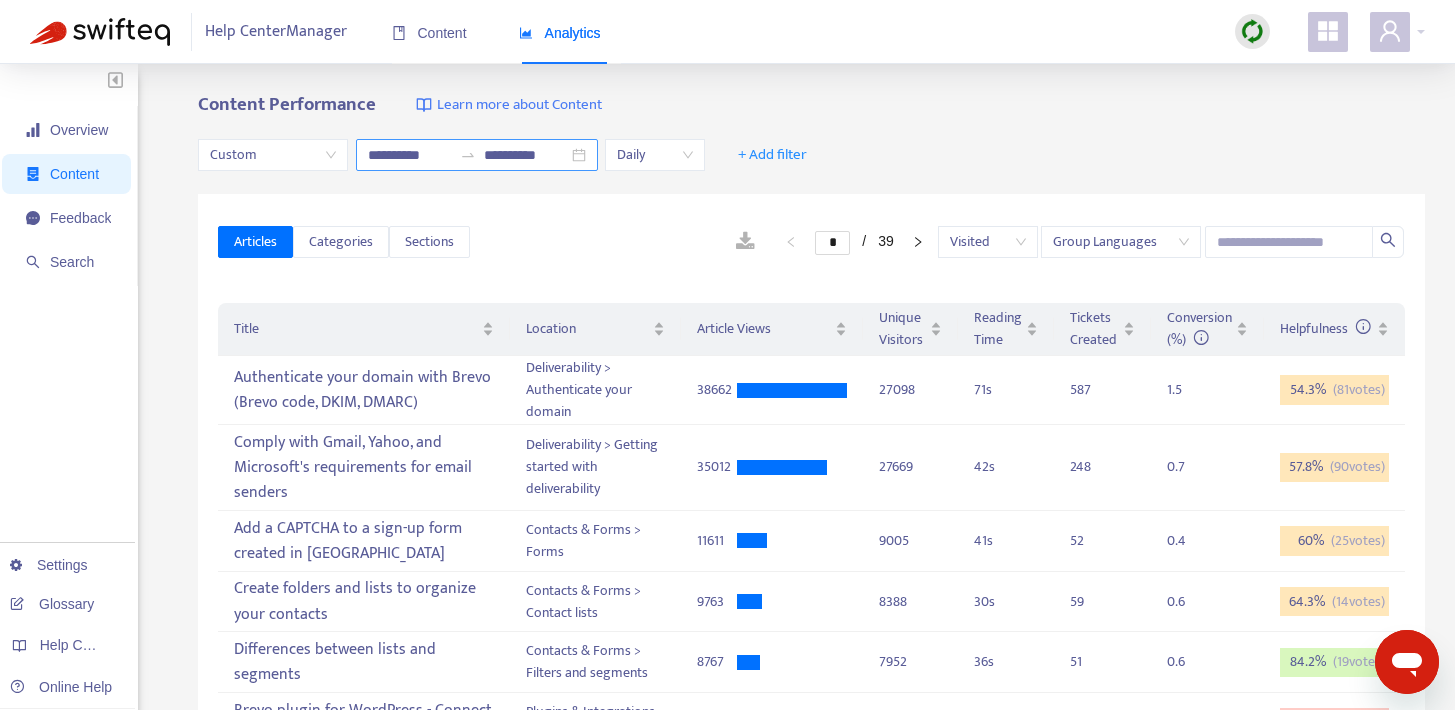 click on "**********" at bounding box center [410, 155] 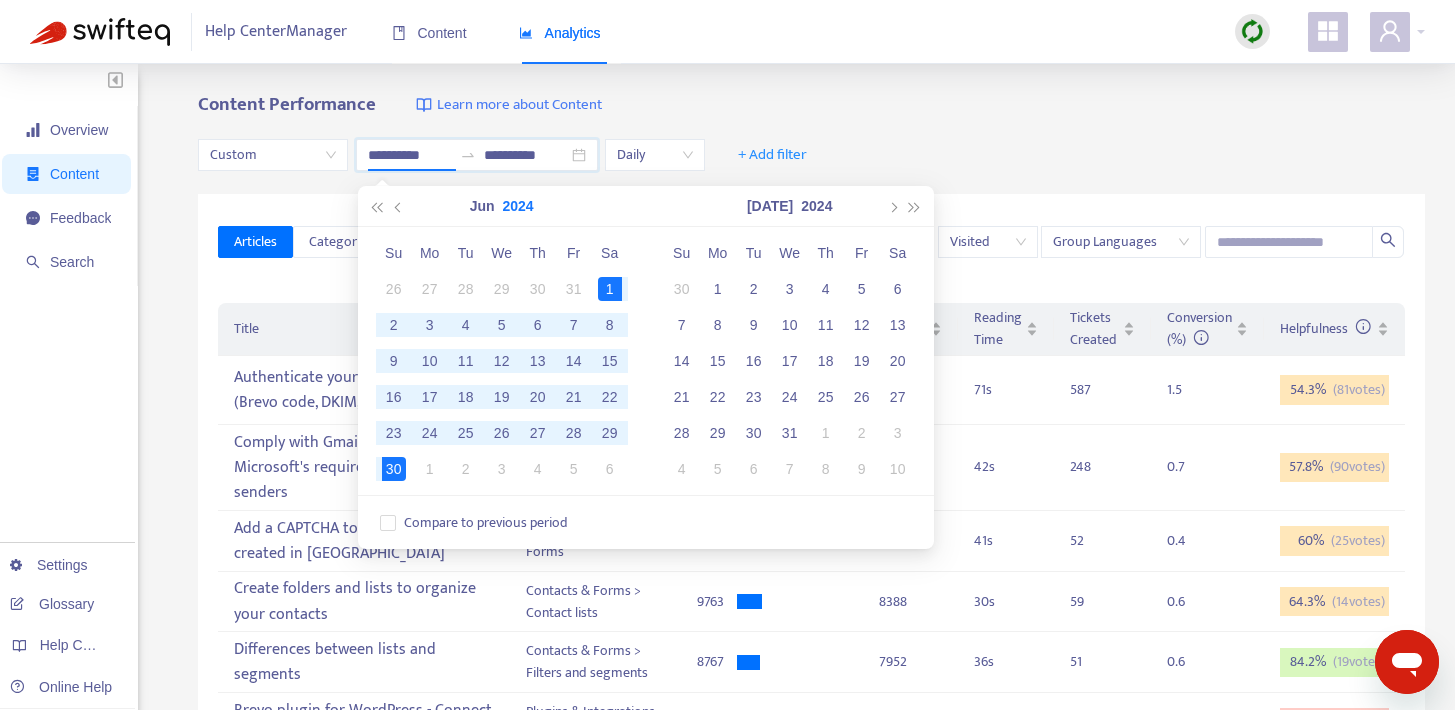 click on "2024" at bounding box center [518, 206] 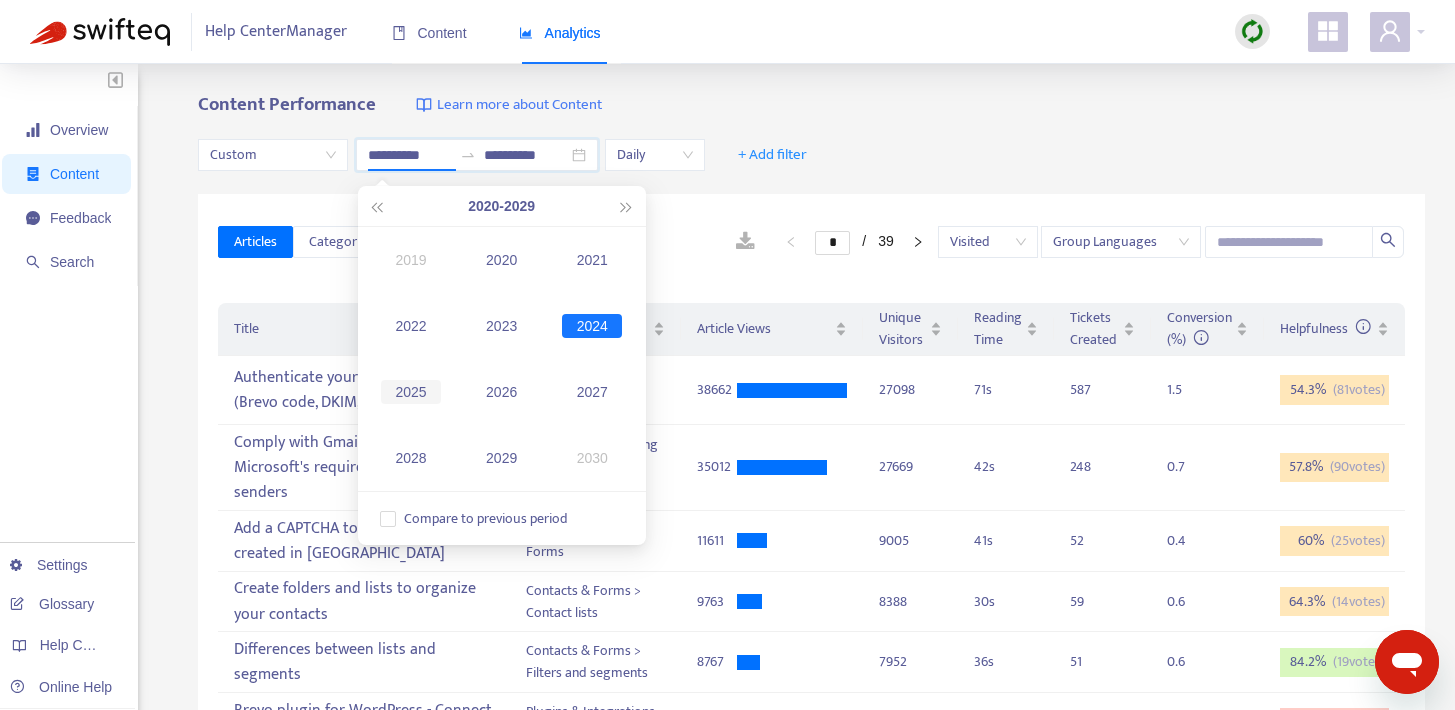 click on "2025" at bounding box center (411, 392) 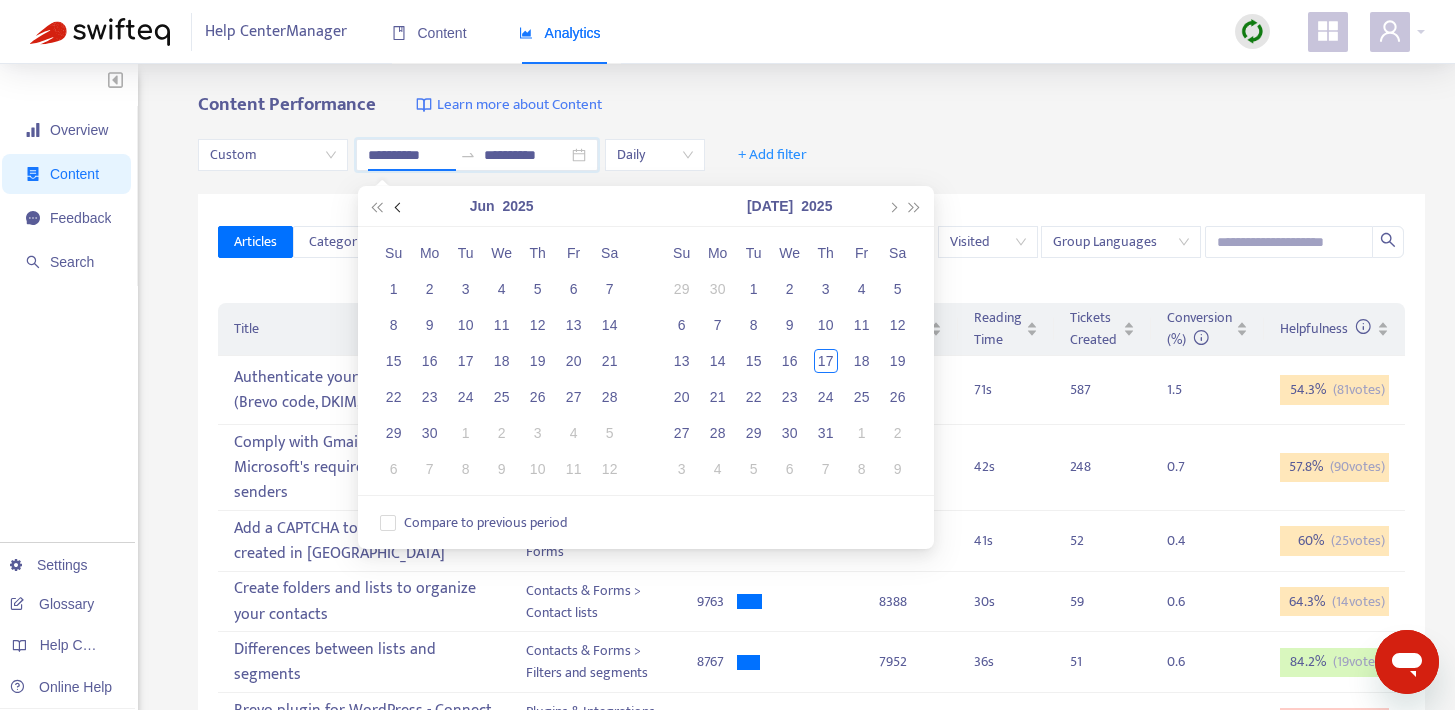 click at bounding box center (399, 206) 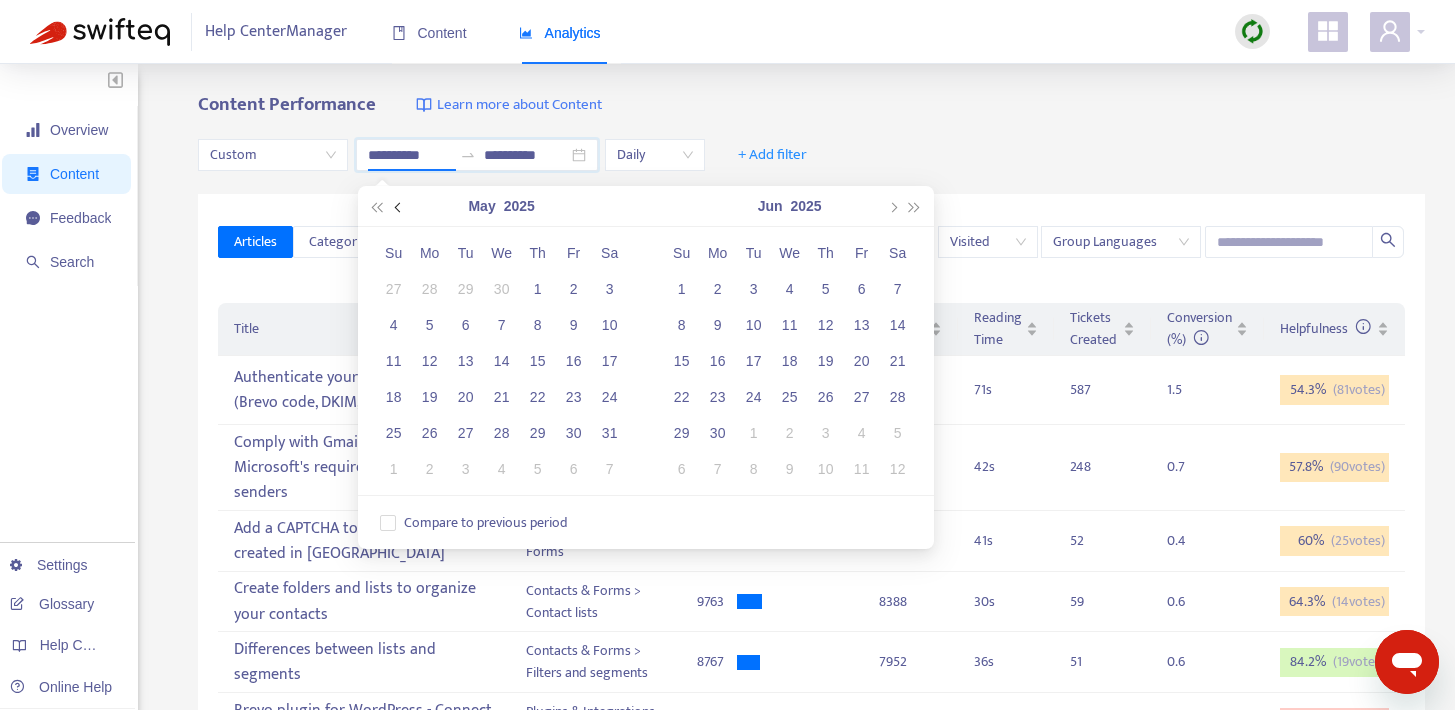 click at bounding box center [399, 206] 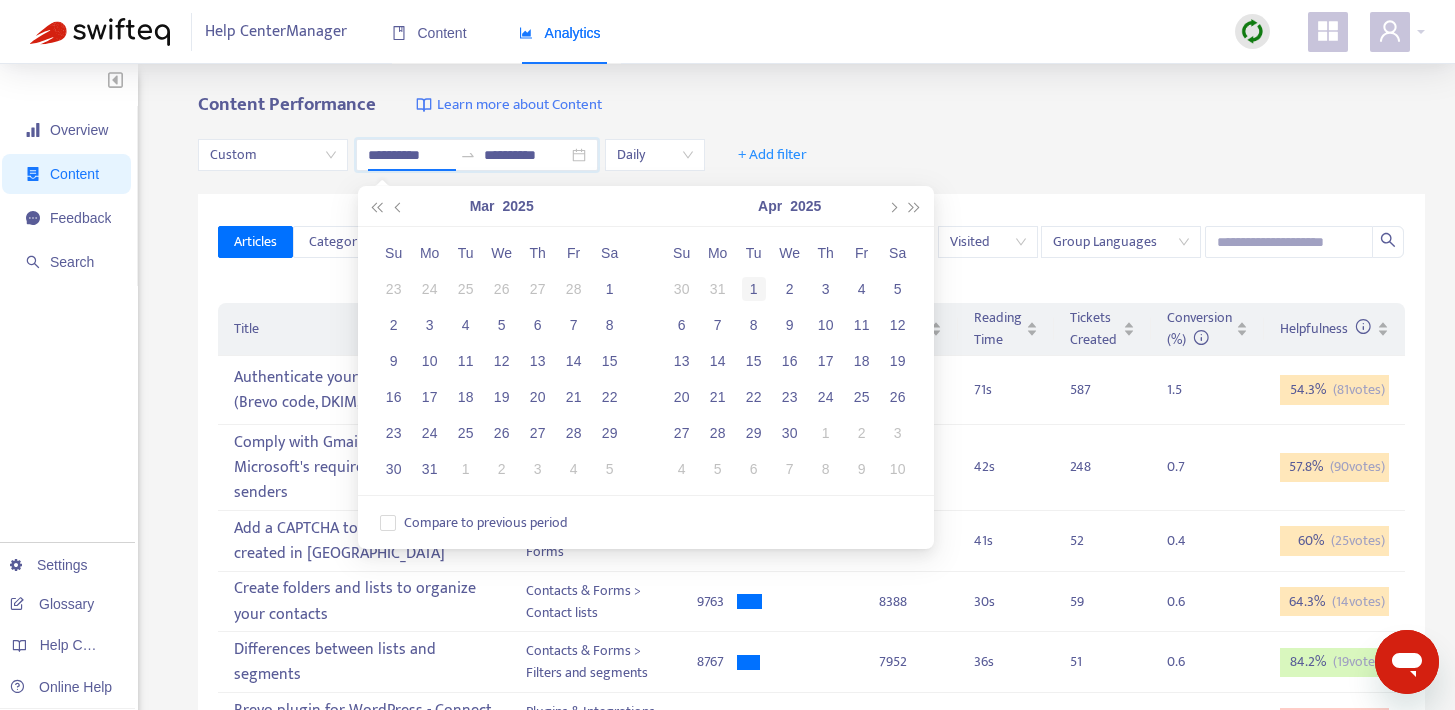 type on "**********" 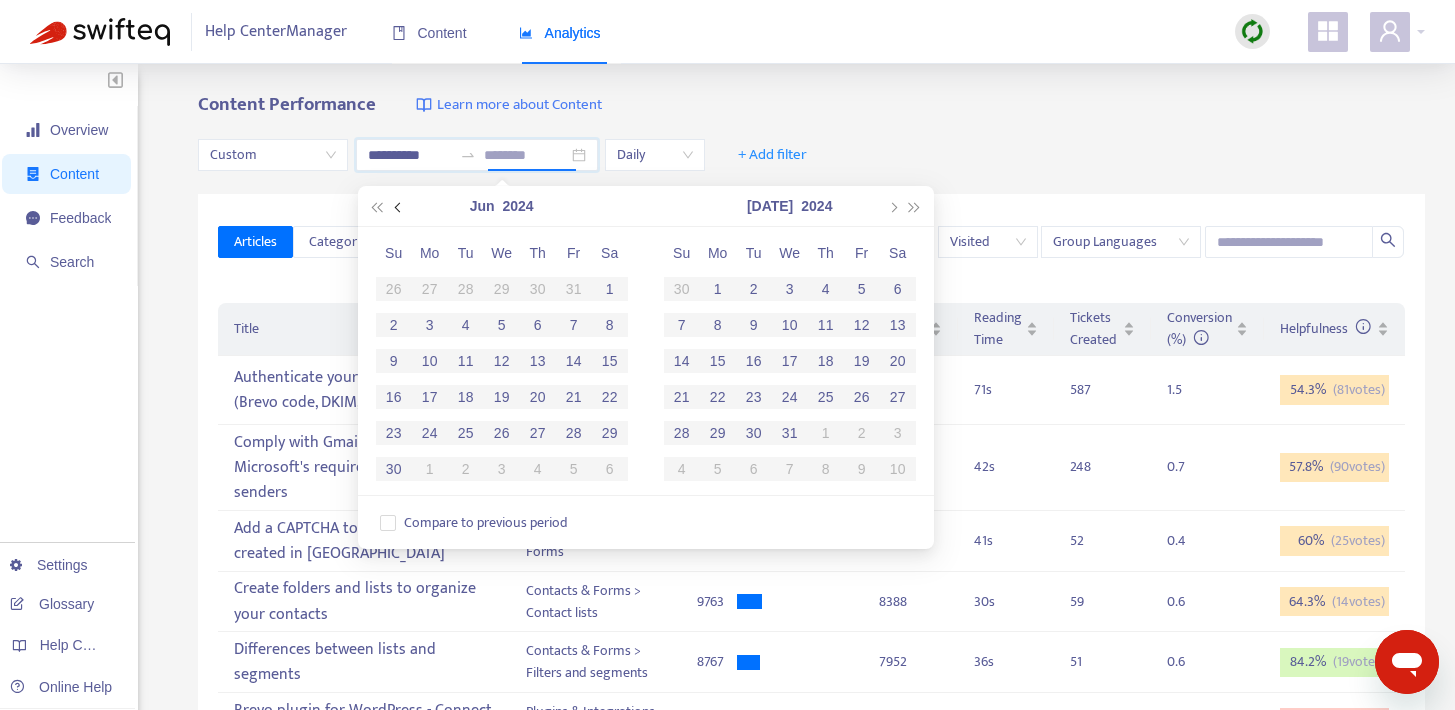 click at bounding box center [399, 207] 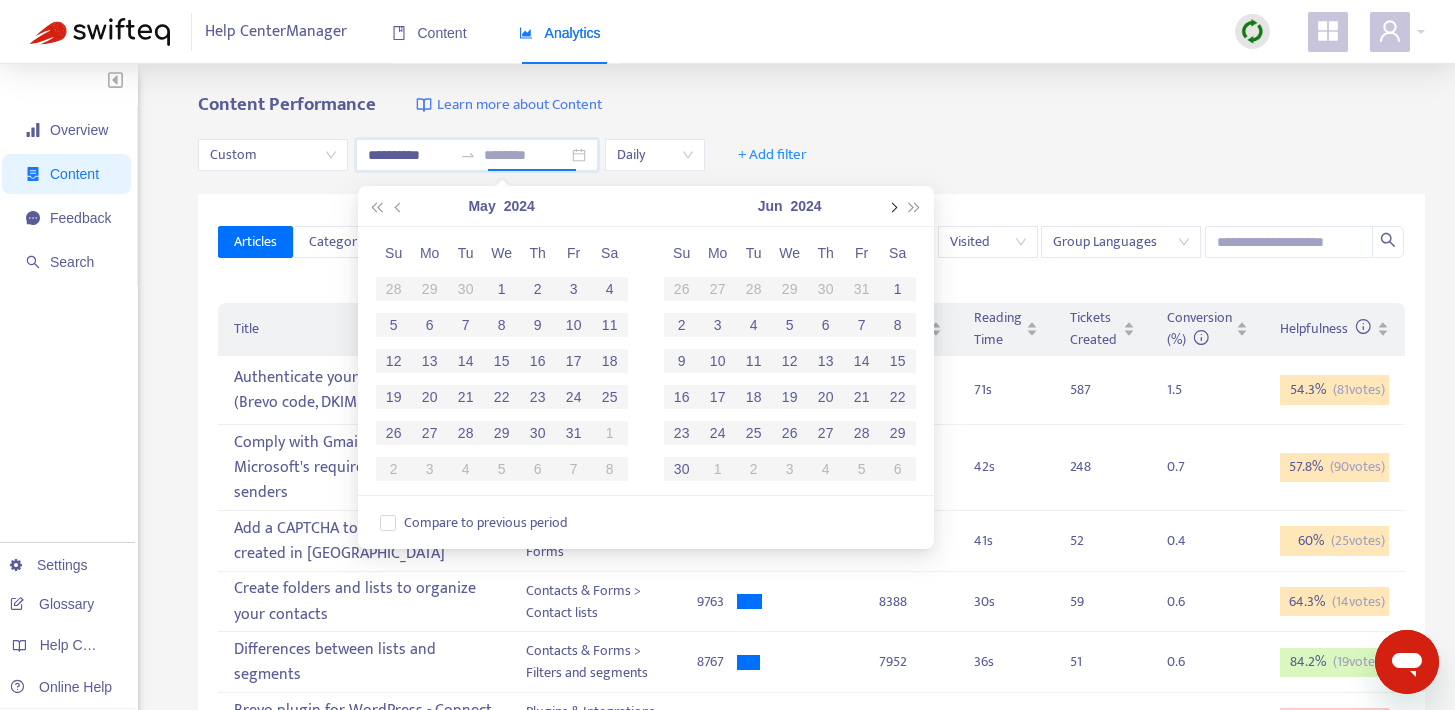 click at bounding box center (892, 206) 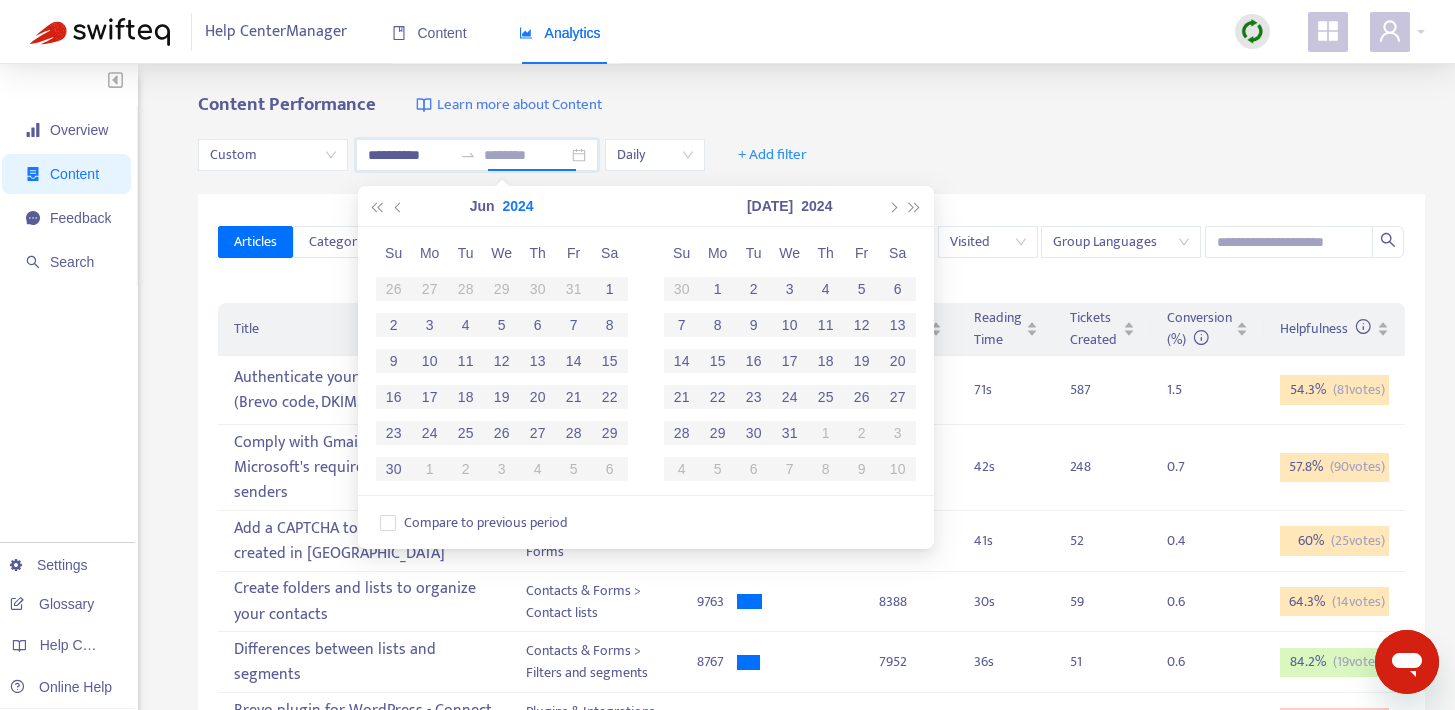 click on "2024" at bounding box center [518, 206] 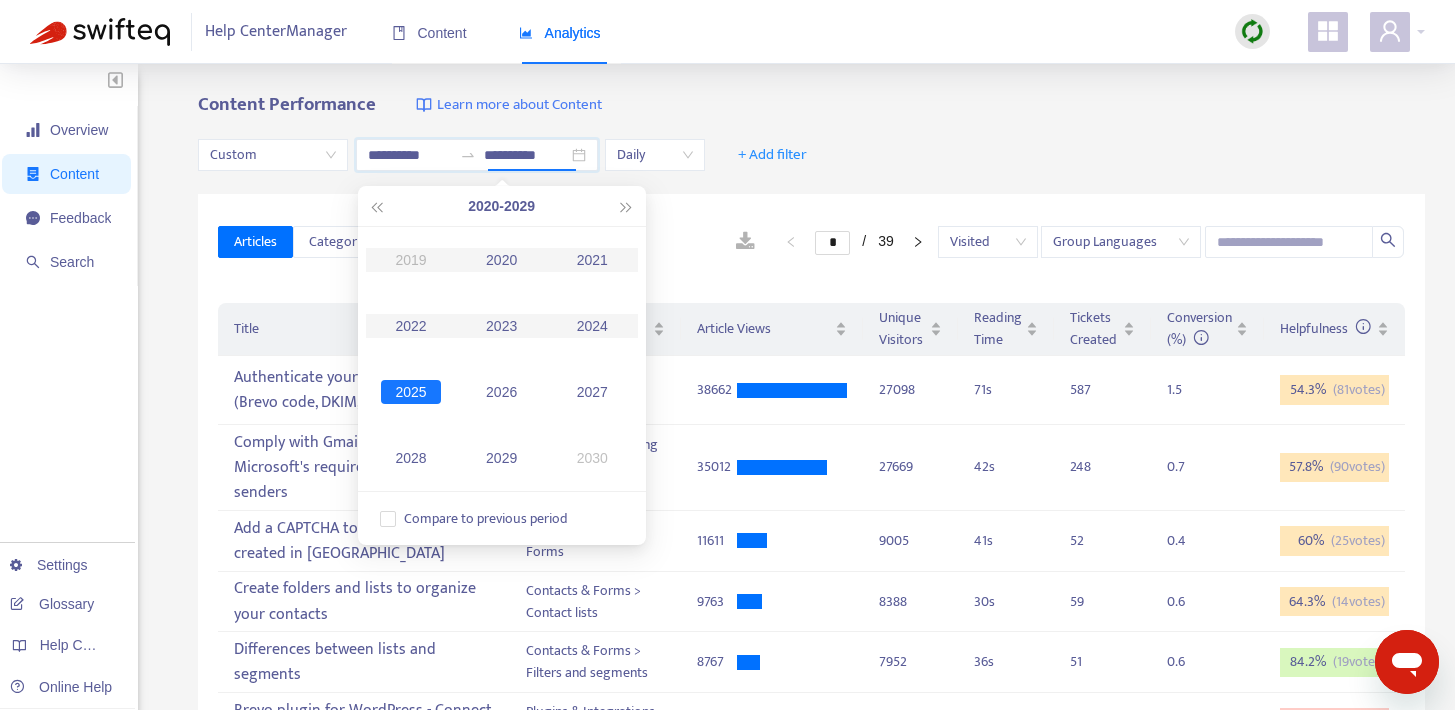 type on "**********" 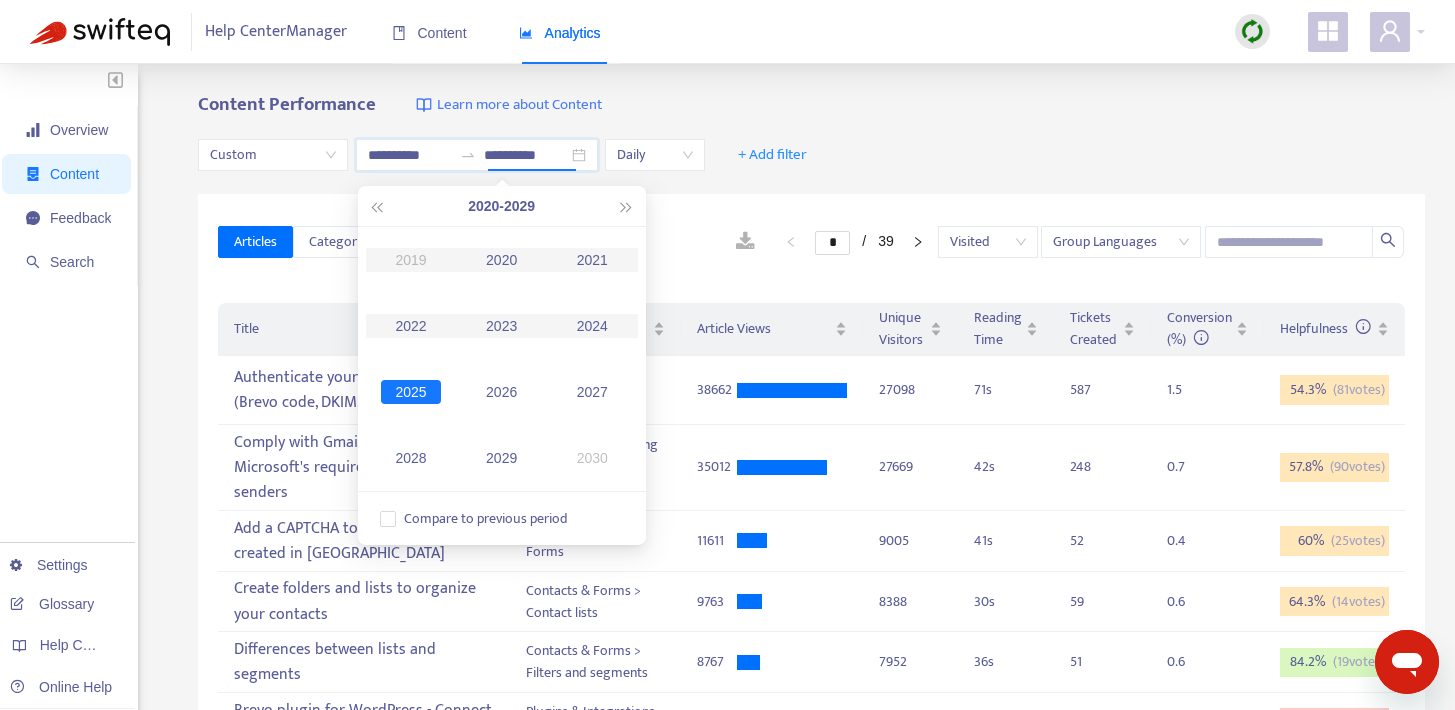 click on "2025" at bounding box center (411, 392) 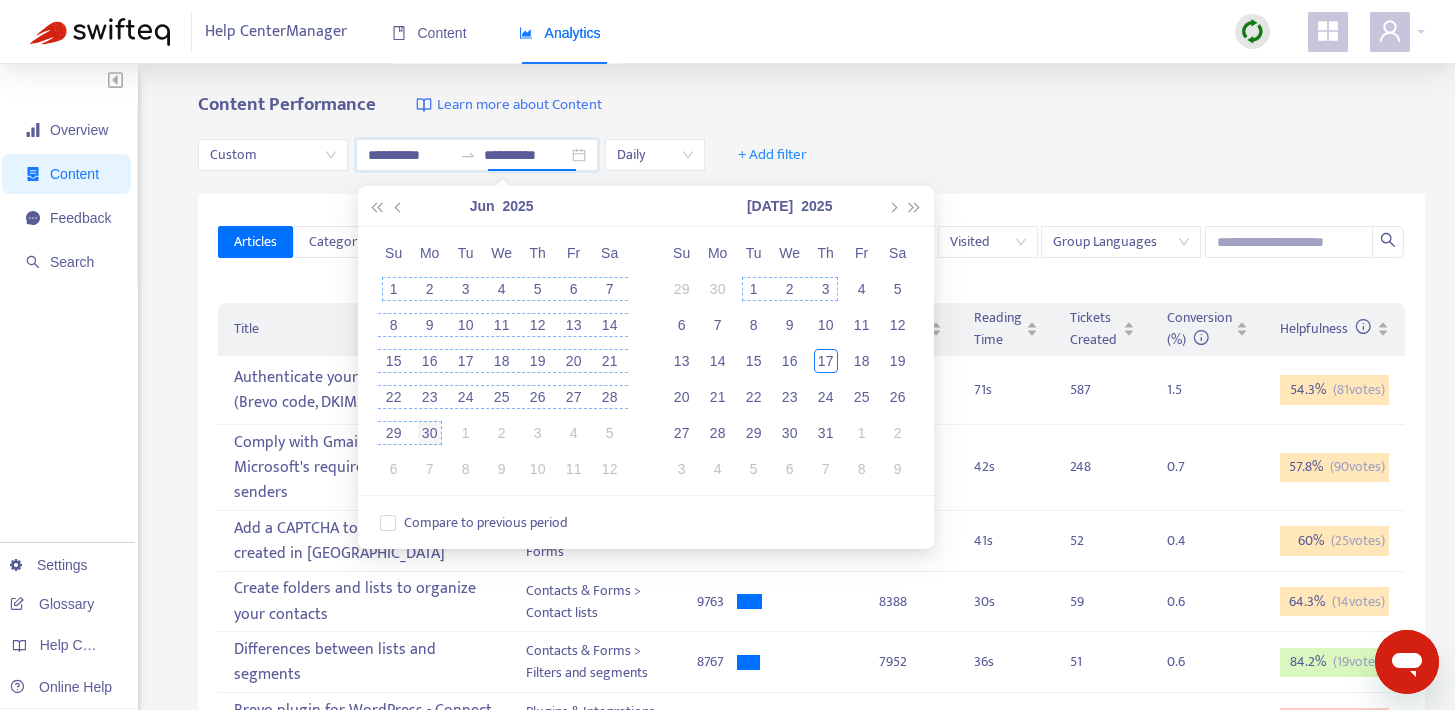 type on "**********" 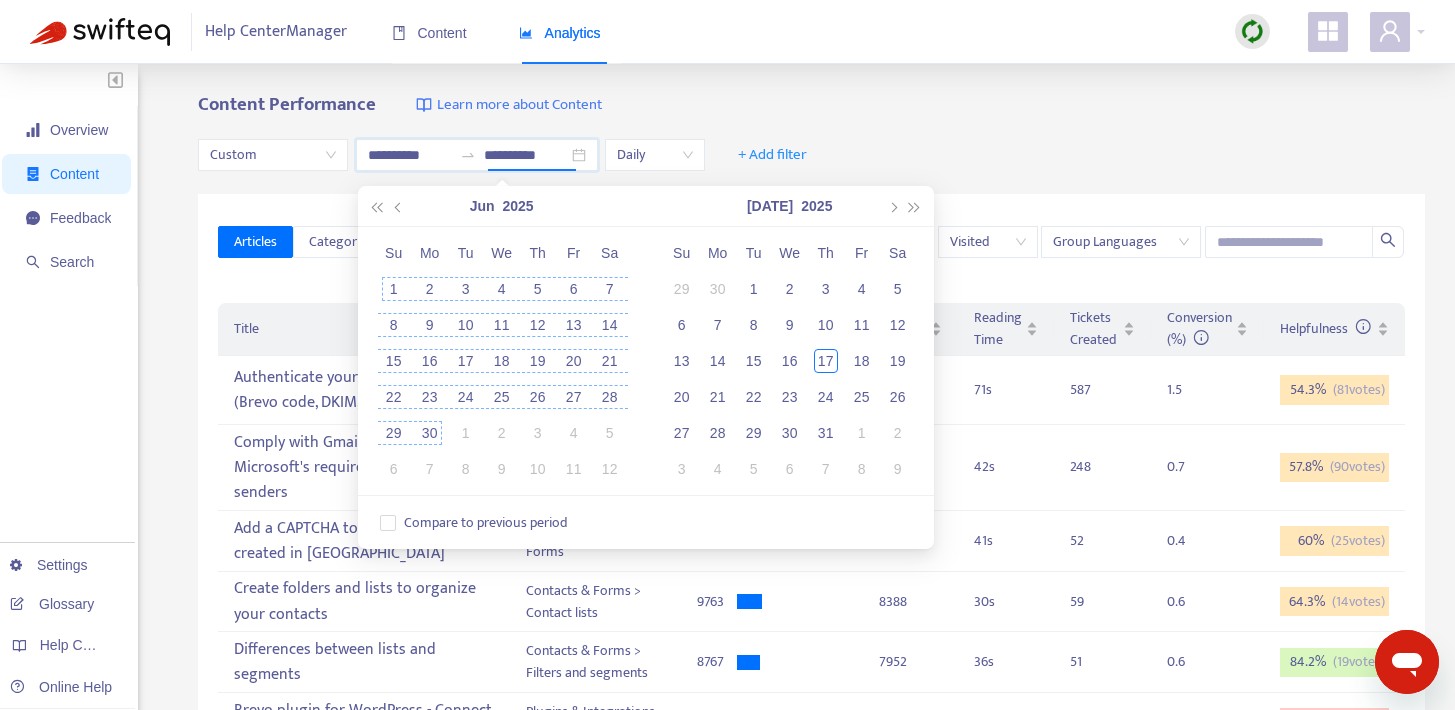 click on "30" at bounding box center (430, 433) 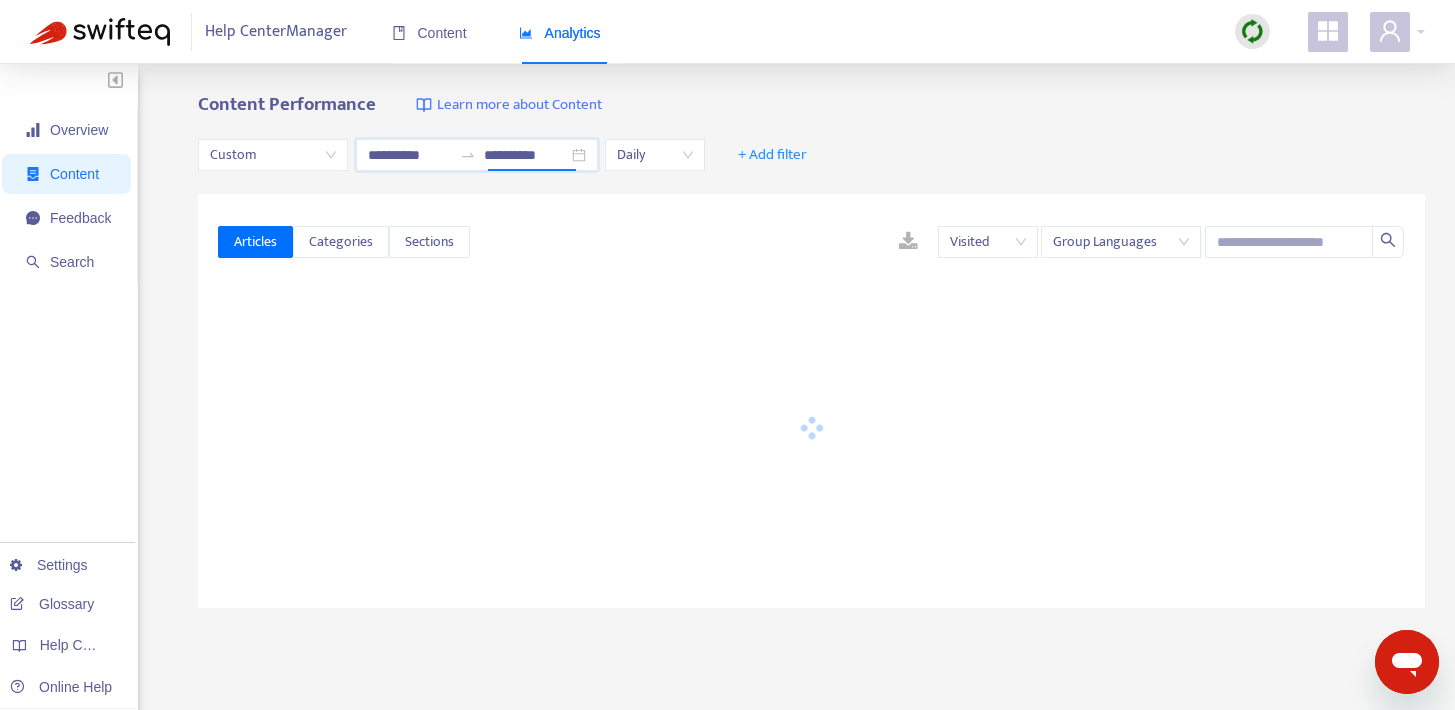 click on "**********" at bounding box center (727, 664) 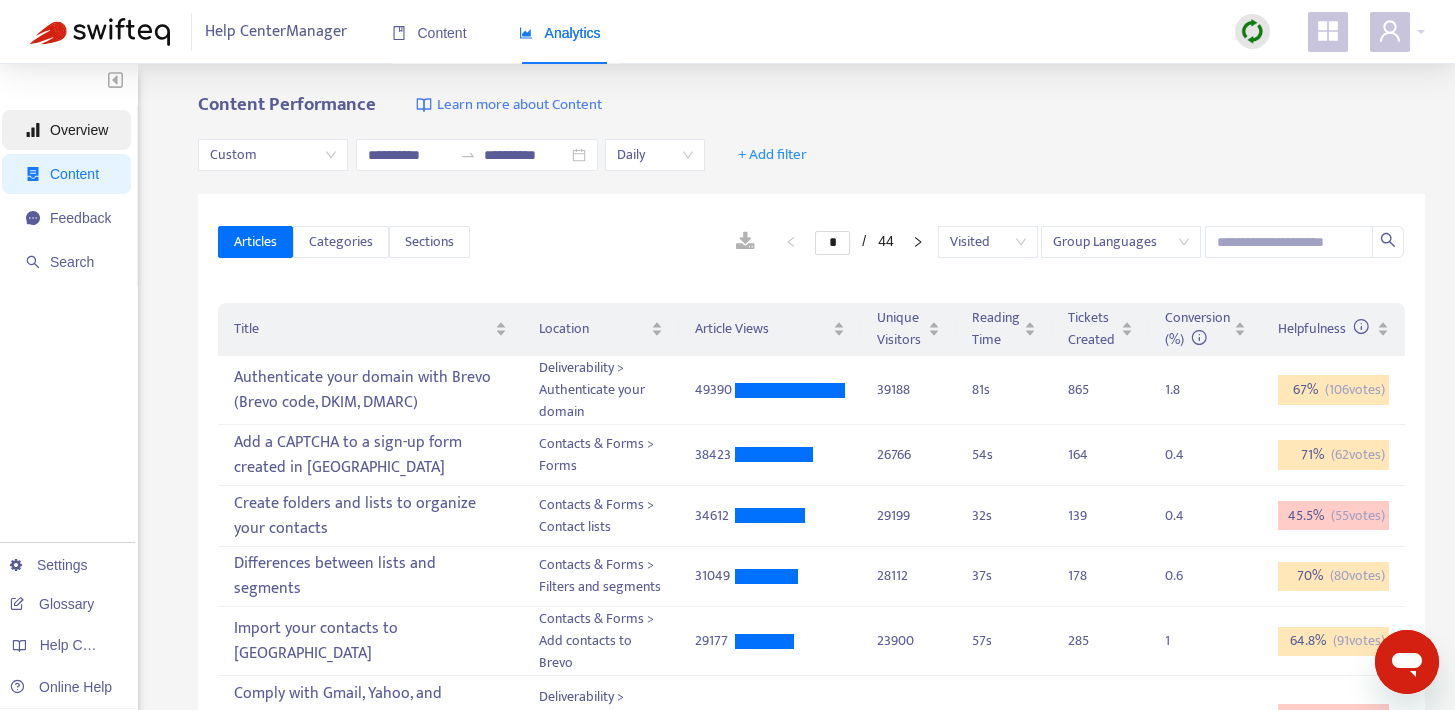 click on "Overview" at bounding box center (68, 130) 